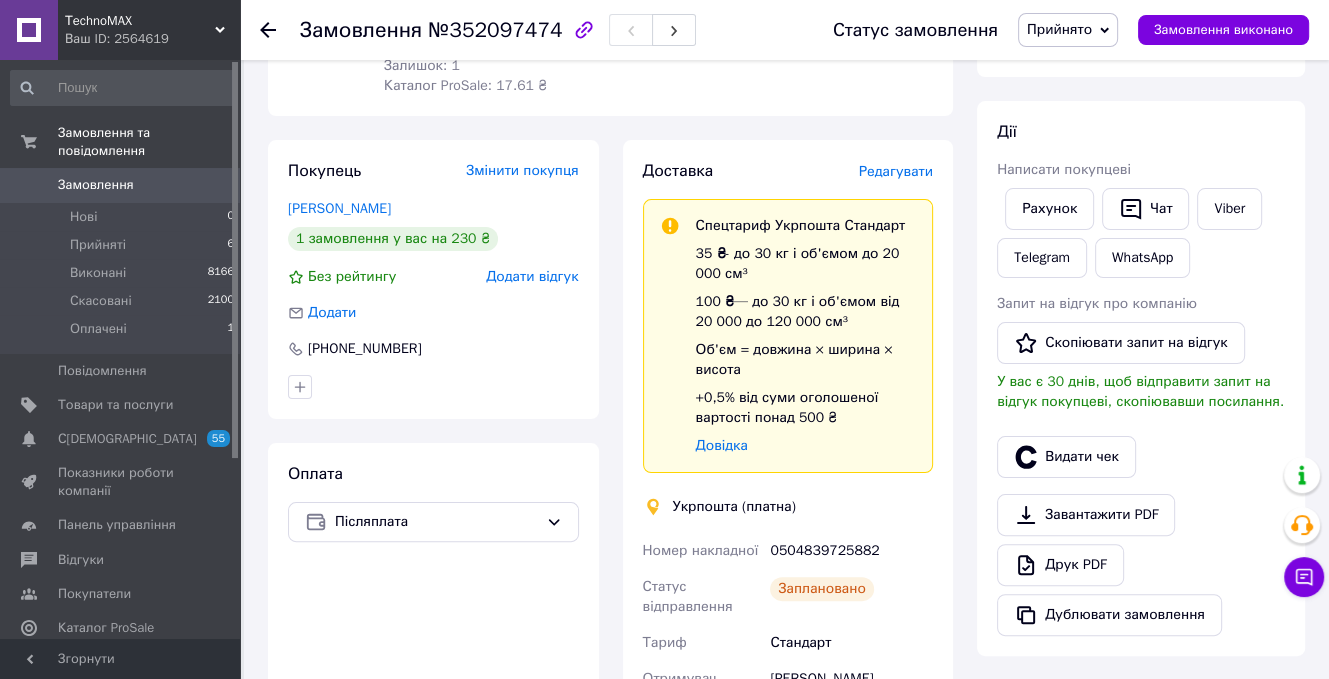 scroll, scrollTop: 300, scrollLeft: 0, axis: vertical 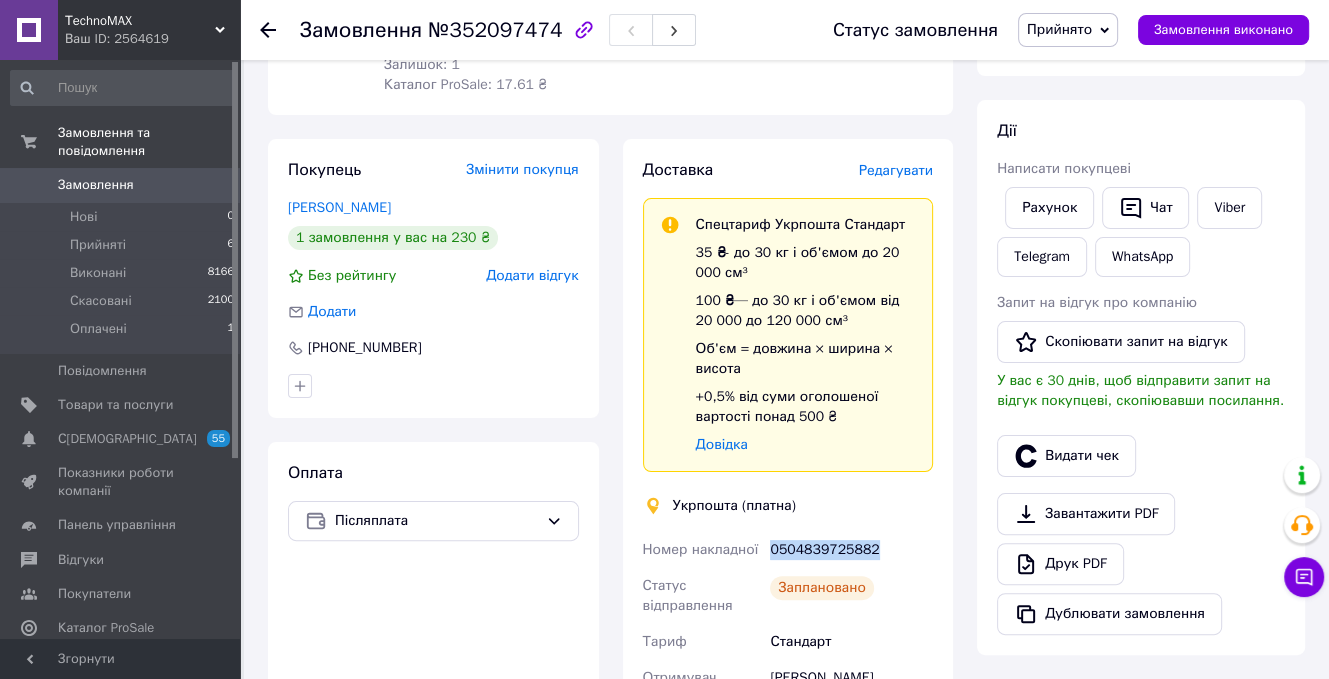 drag, startPoint x: 877, startPoint y: 558, endPoint x: 768, endPoint y: 558, distance: 109 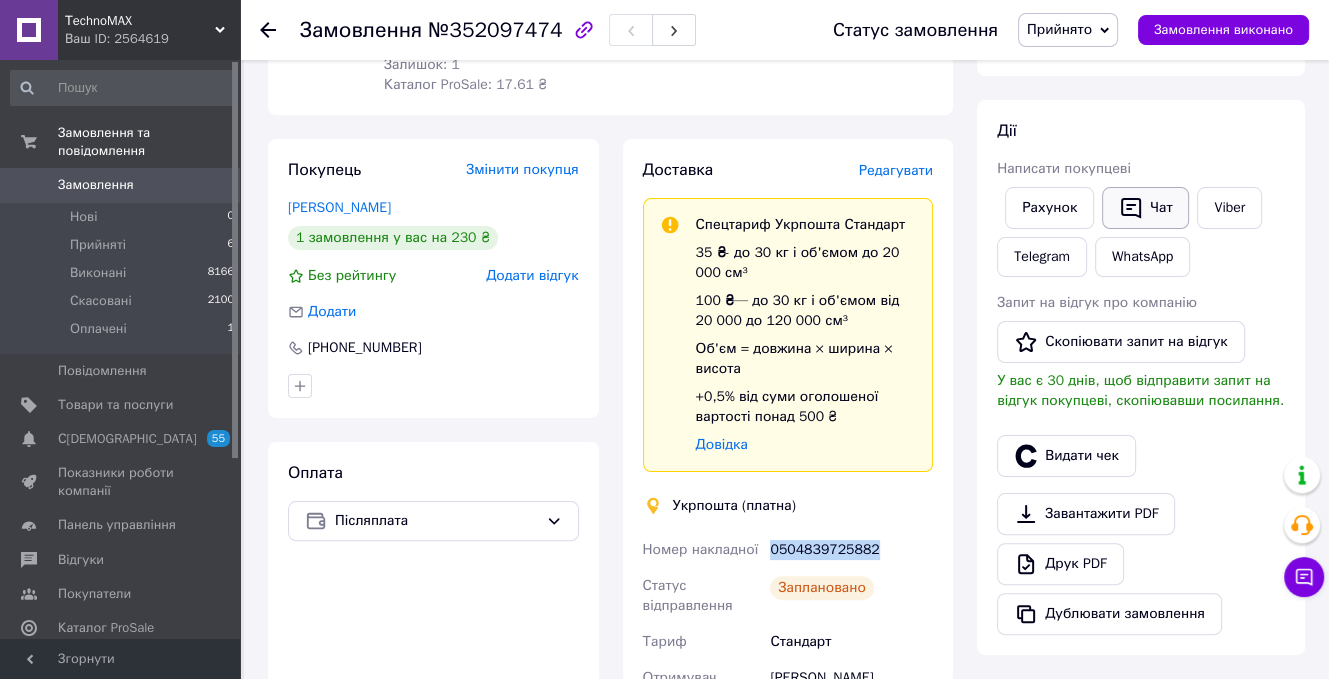 click on "Чат" at bounding box center (1145, 208) 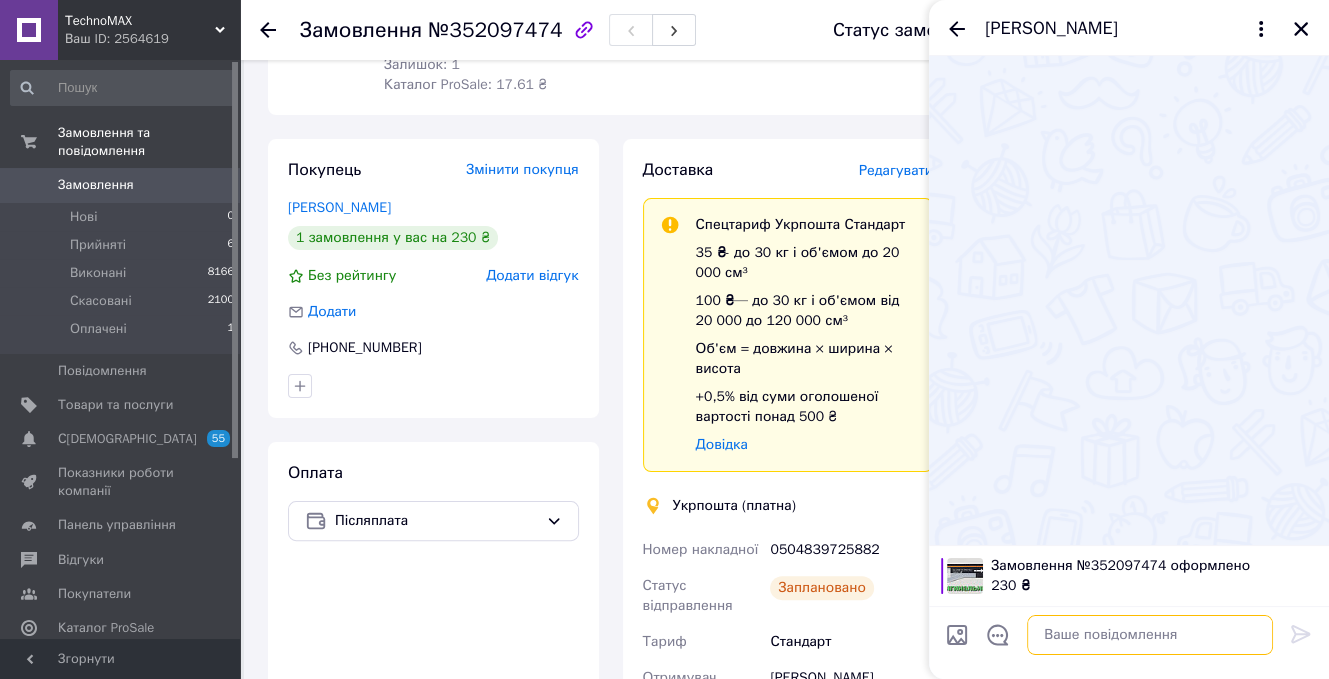click at bounding box center (1150, 635) 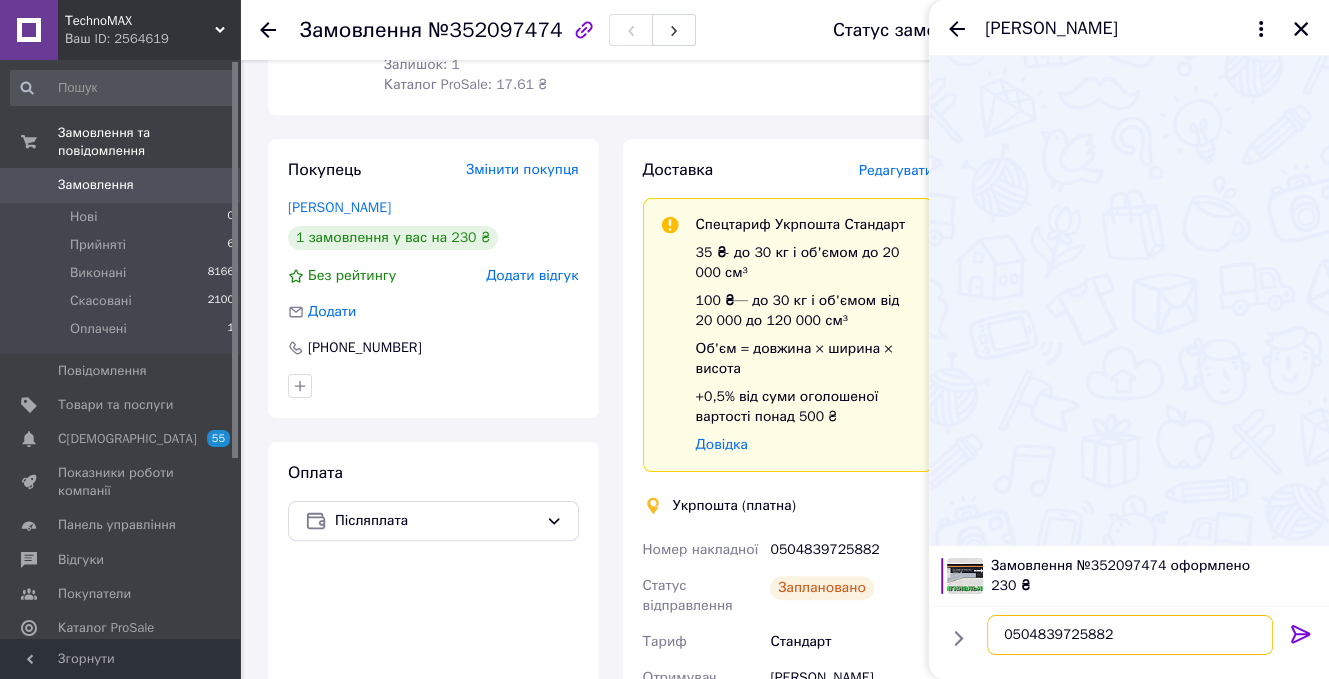 click on "0504839725882" at bounding box center (1130, 635) 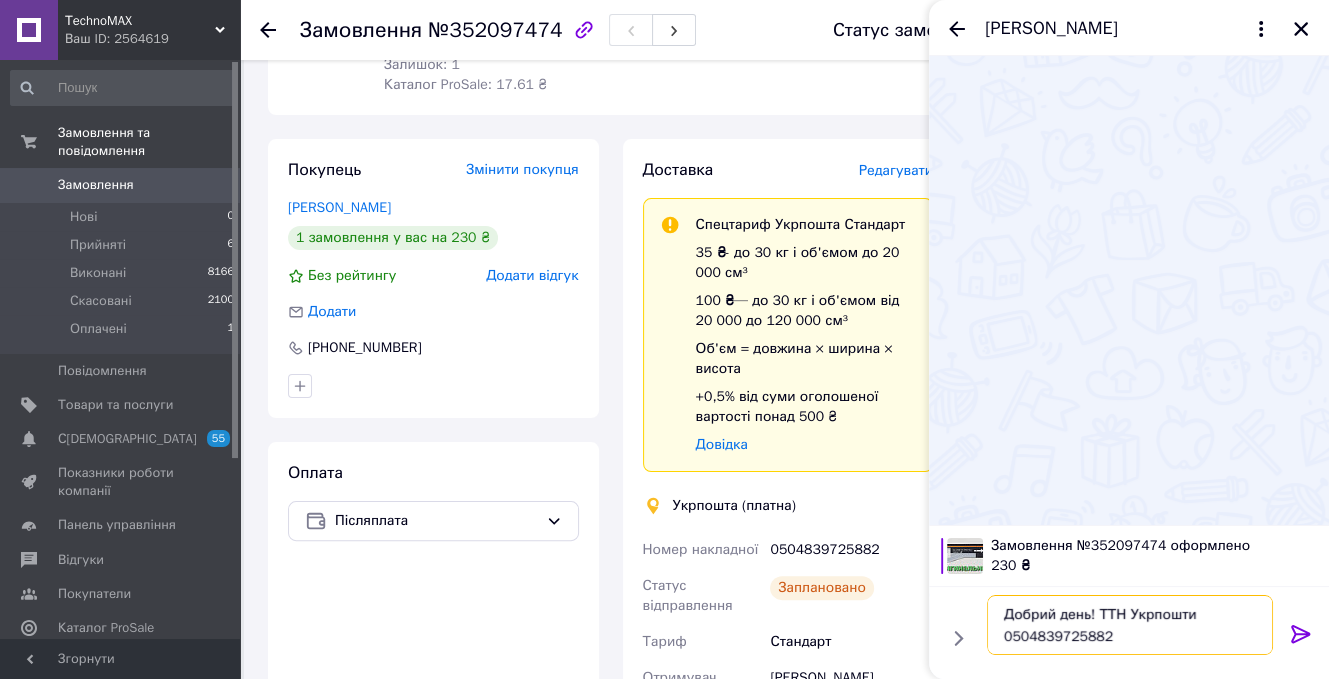 click on "Добрий день! ТТН Укрпошти 0504839725882" at bounding box center (1130, 625) 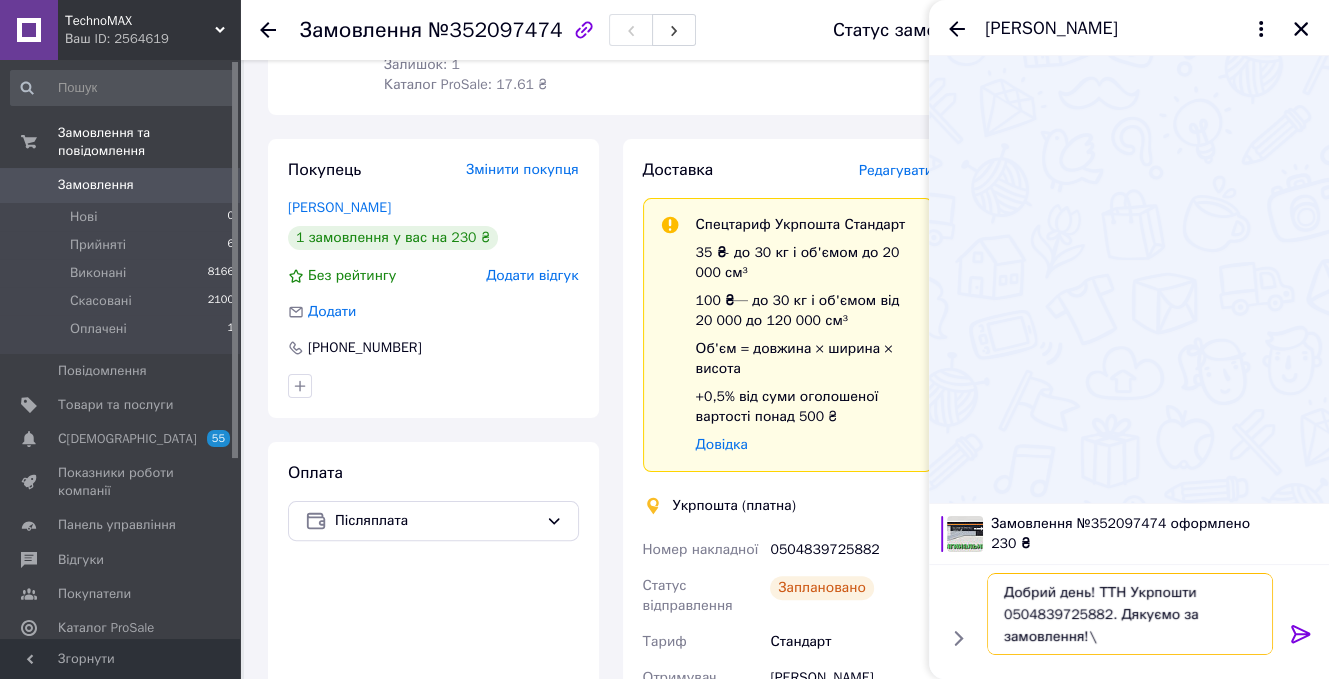 type on "Добрий день! ТТН Укрпошти 0504839725882. Дякуємо за замовлення!" 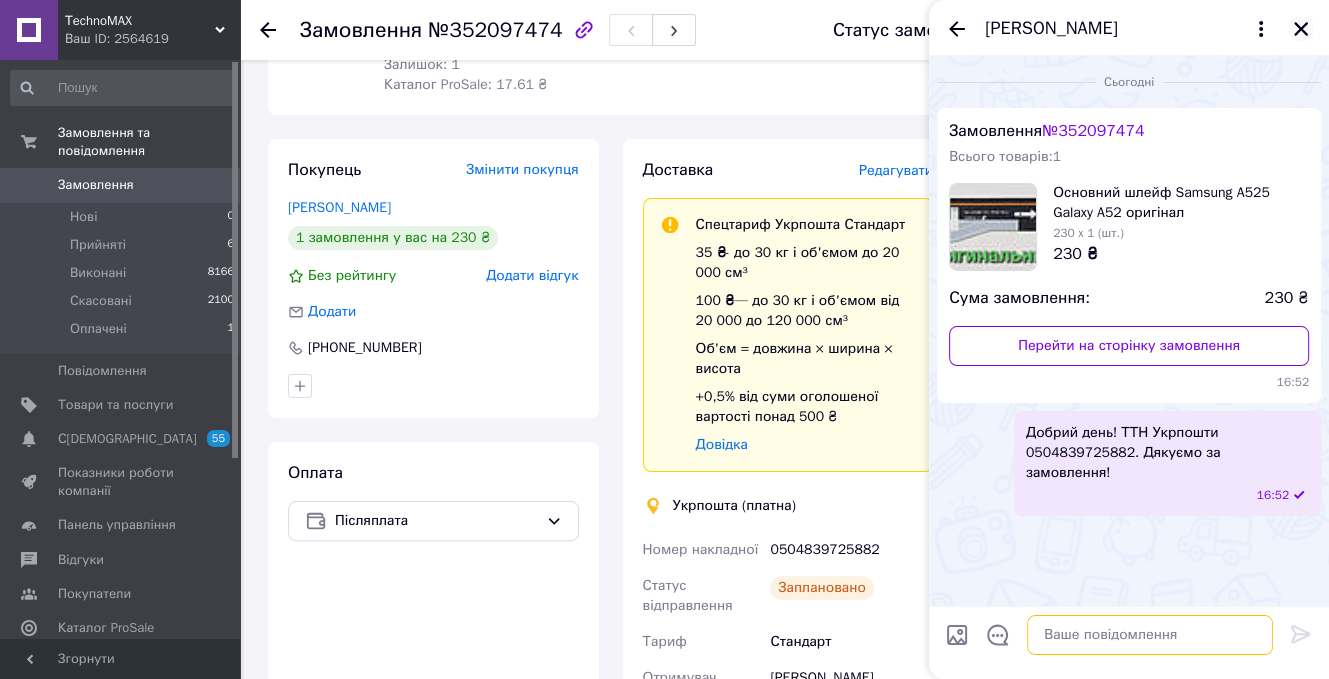 type 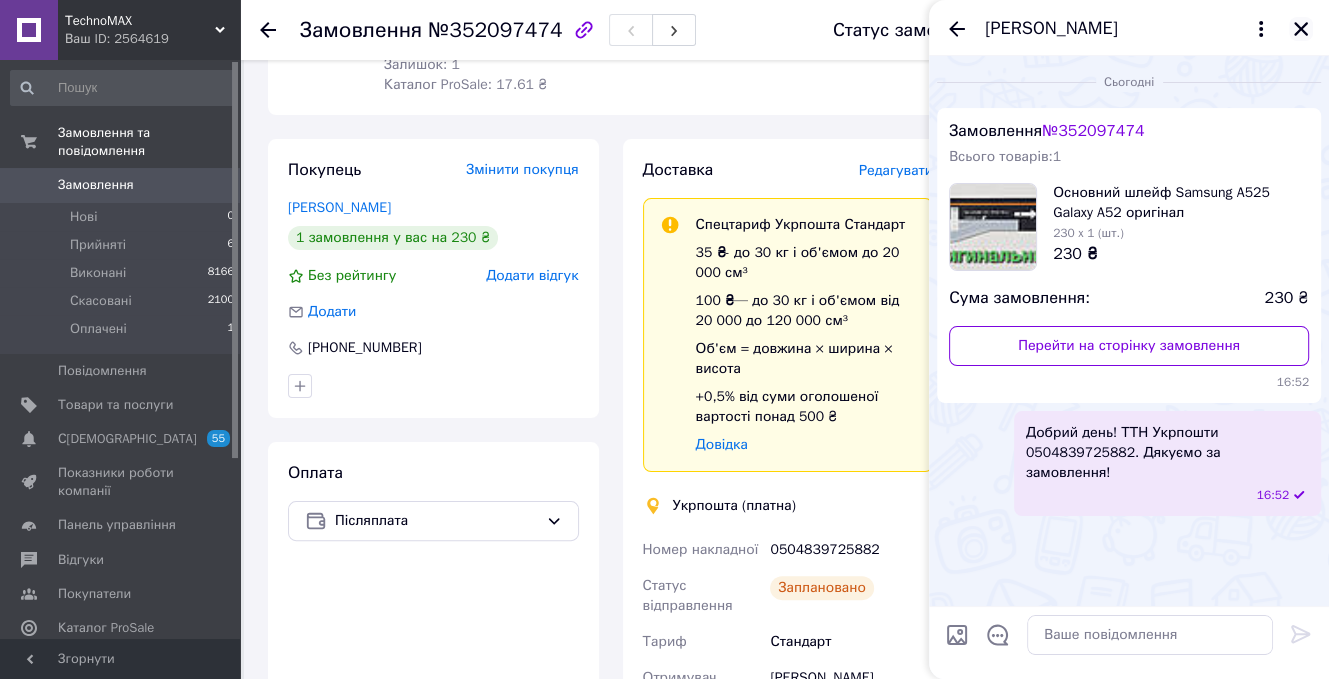 click 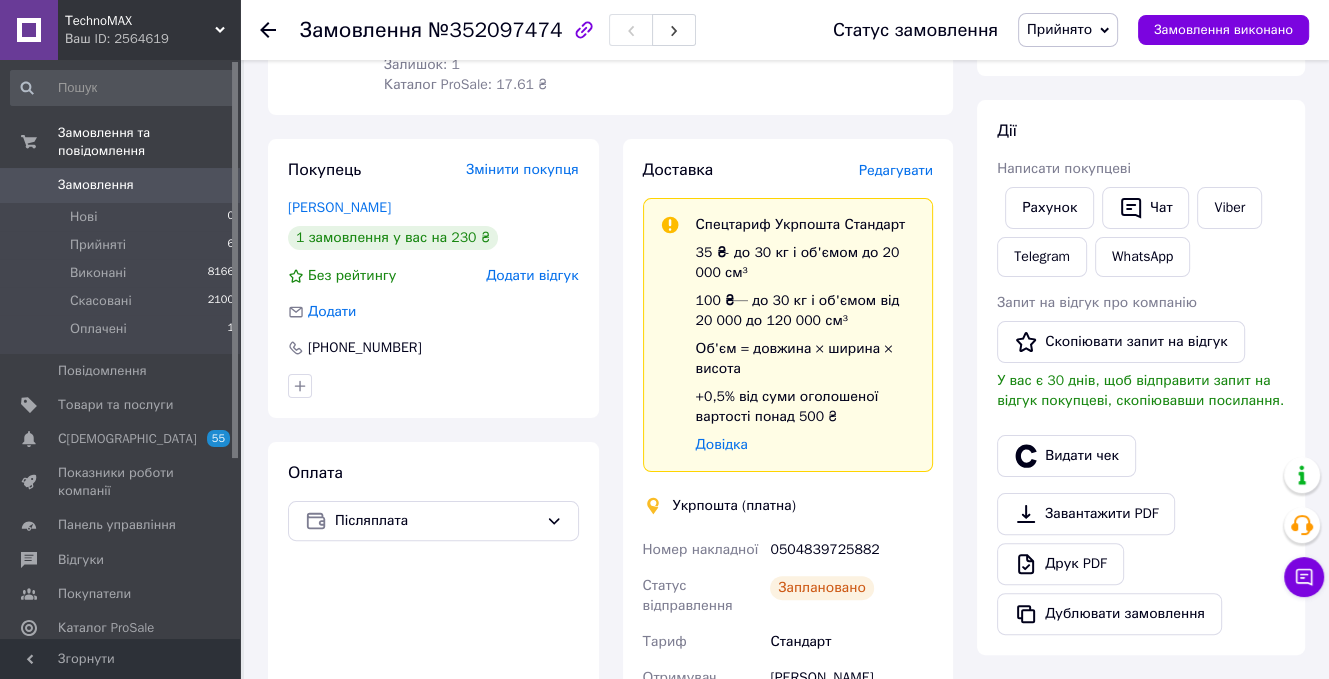 click on "Прийнято" at bounding box center (1068, 30) 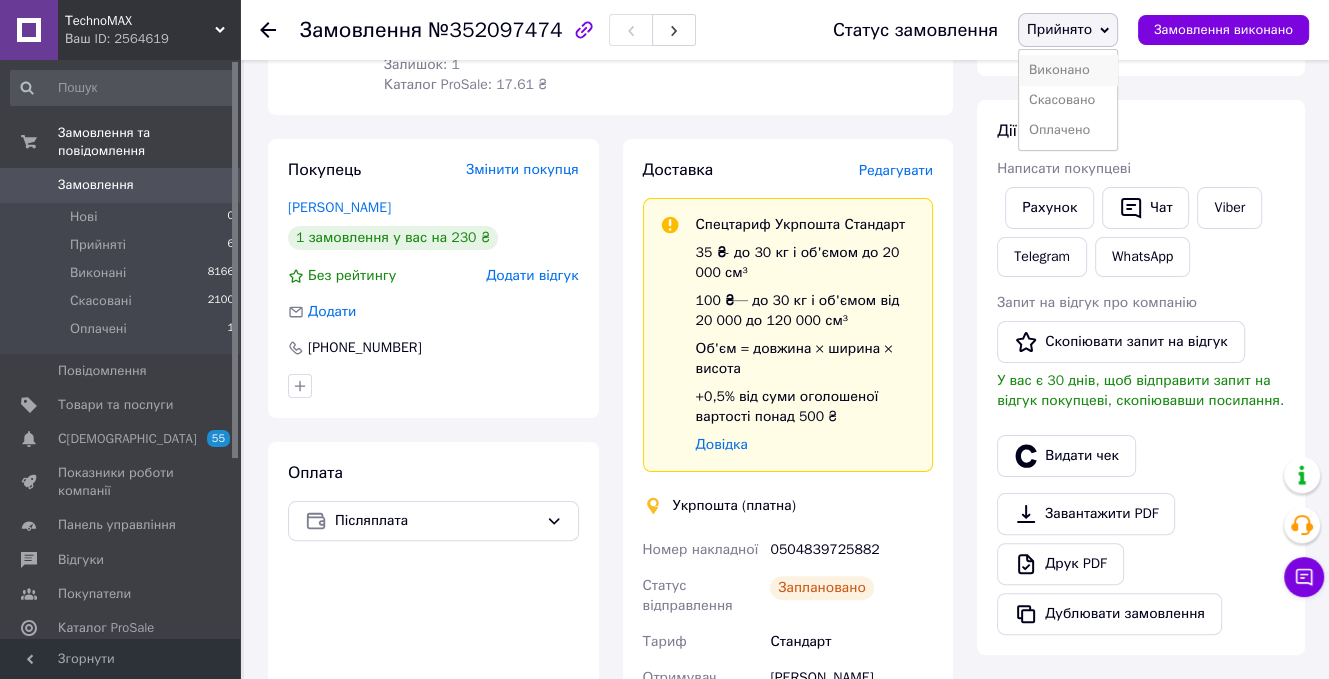 click on "Виконано" at bounding box center (1068, 70) 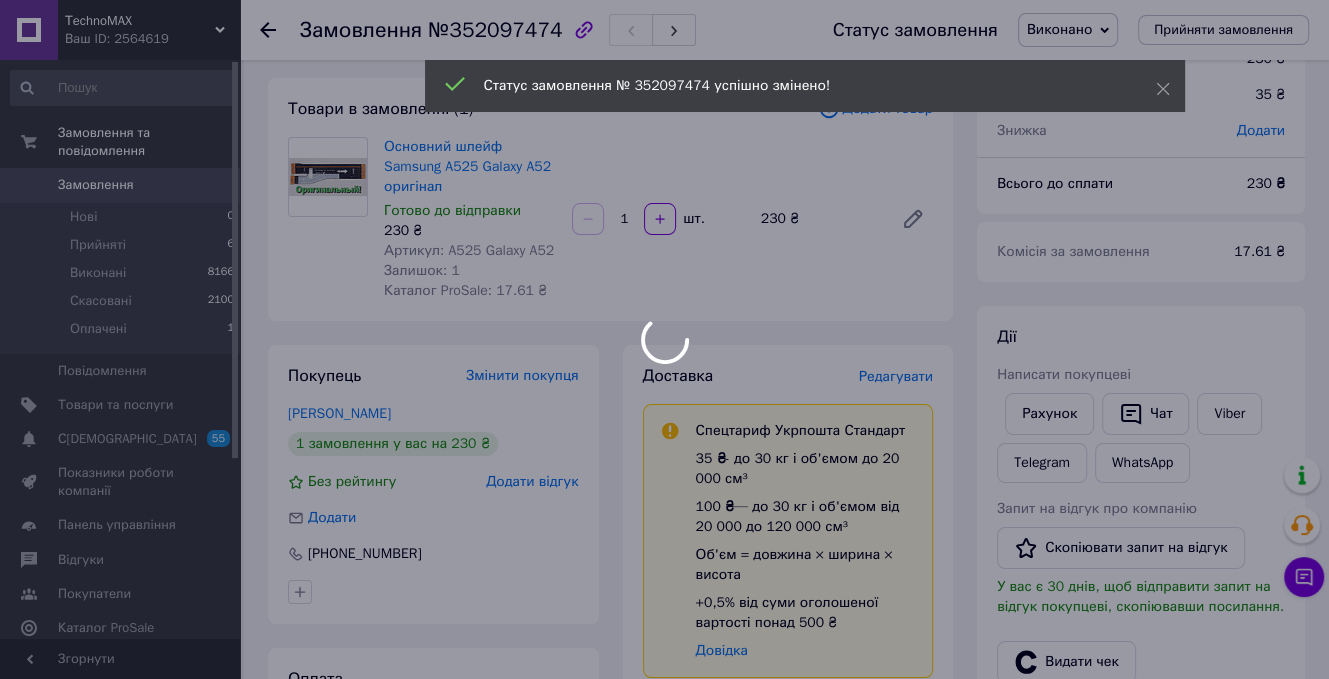 scroll, scrollTop: 0, scrollLeft: 0, axis: both 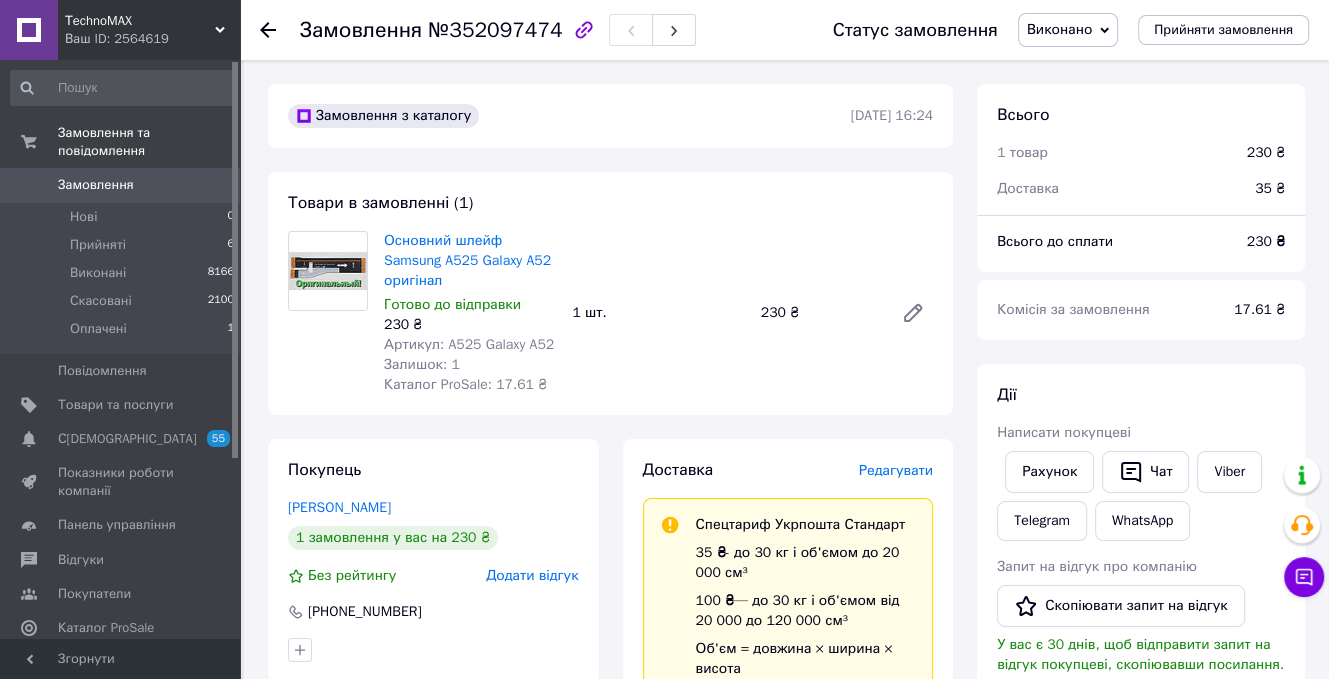 click 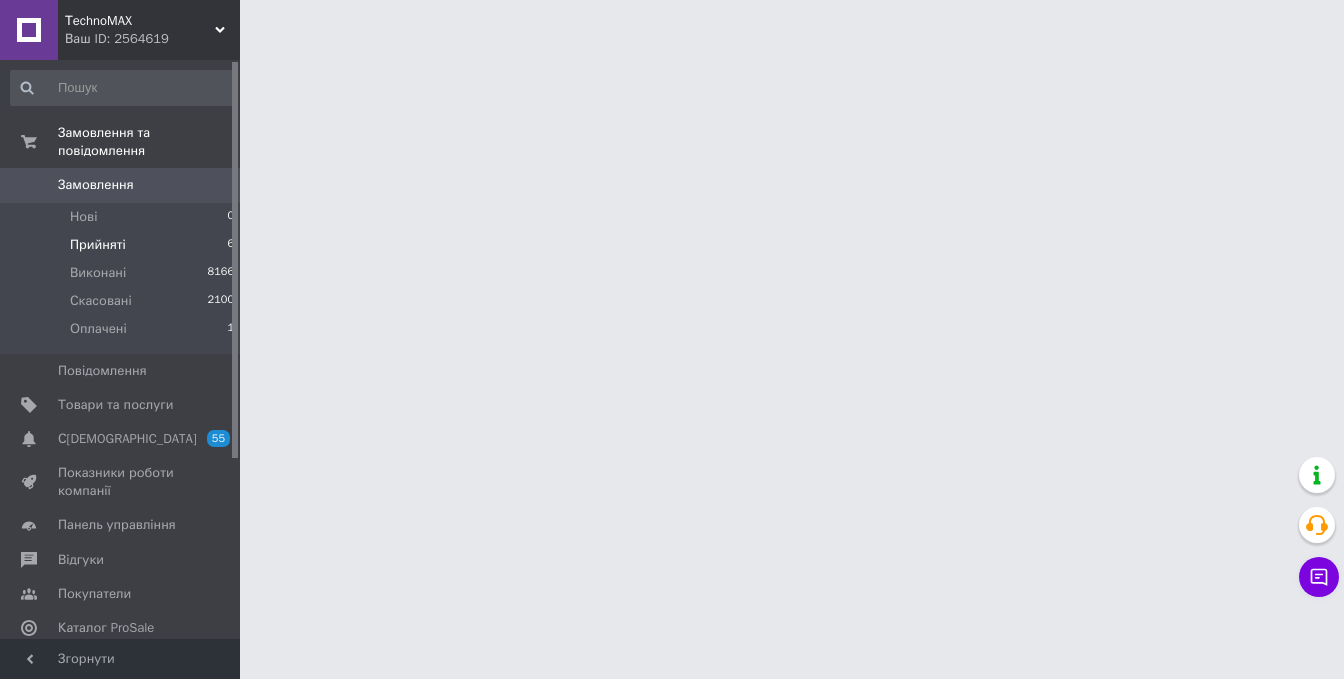 click on "Прийняті" at bounding box center (98, 245) 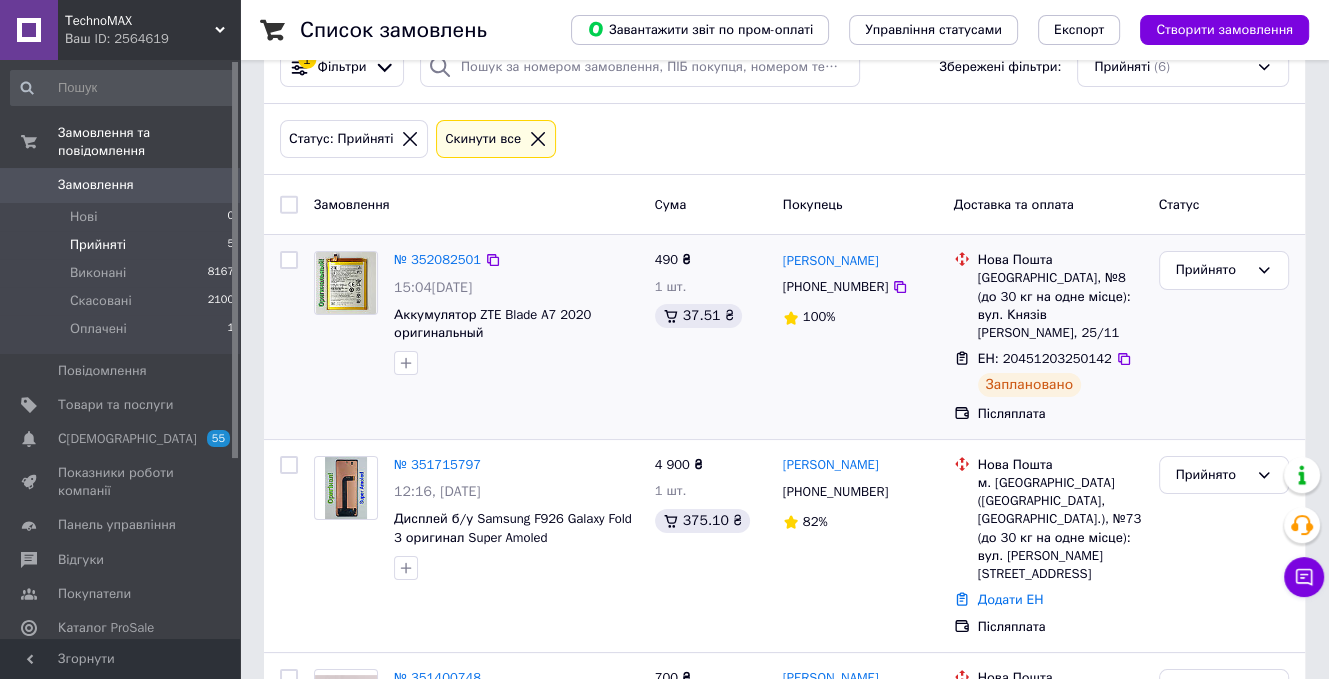 scroll, scrollTop: 100, scrollLeft: 0, axis: vertical 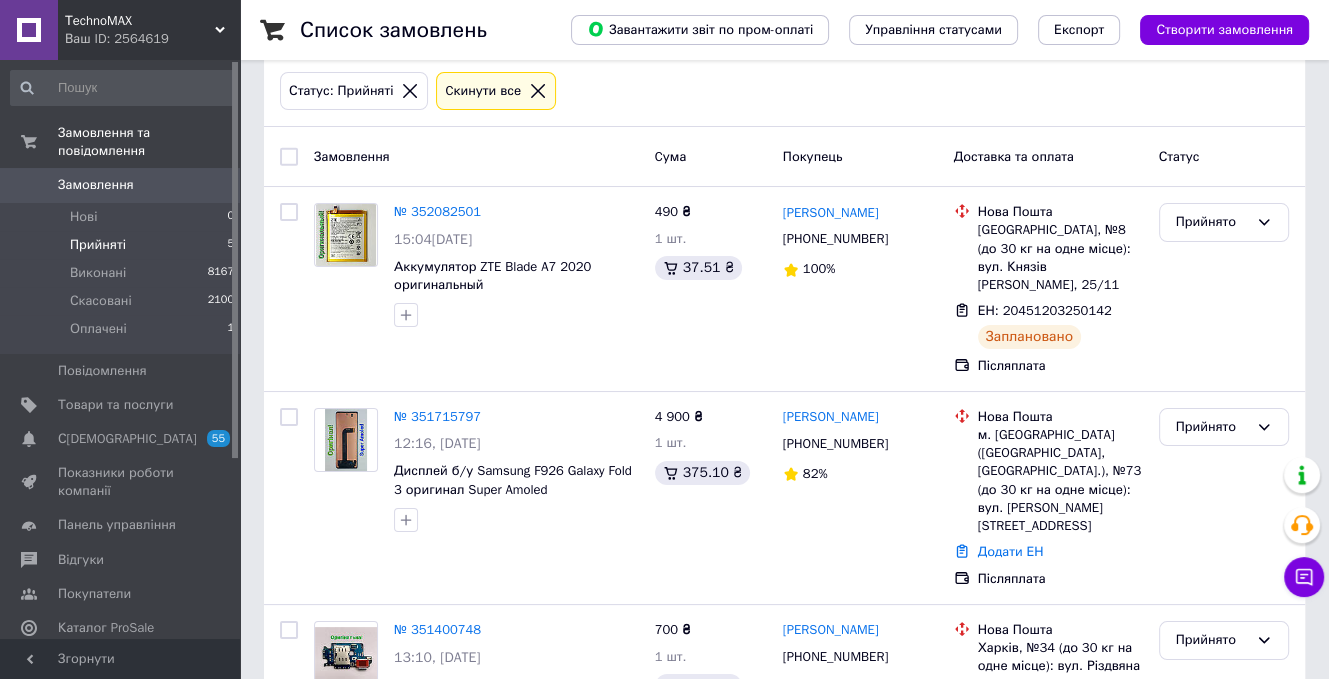 click on "Прийняті" at bounding box center (98, 245) 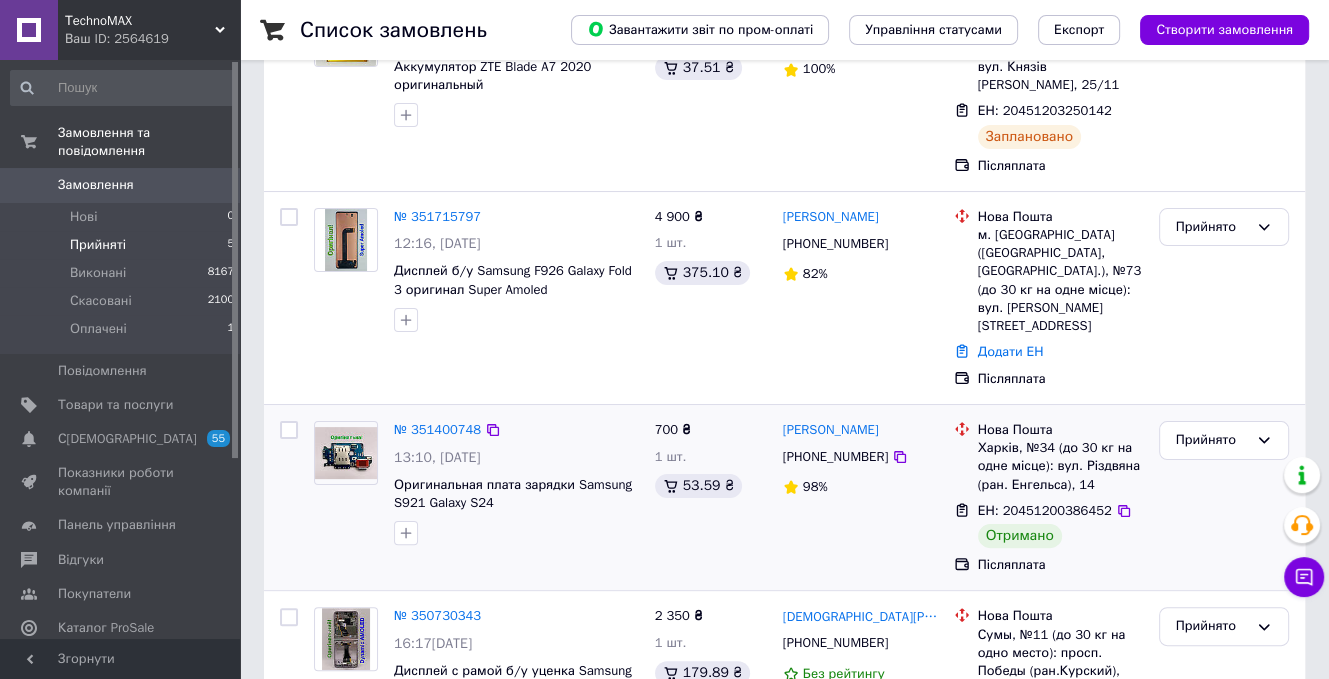 scroll, scrollTop: 100, scrollLeft: 0, axis: vertical 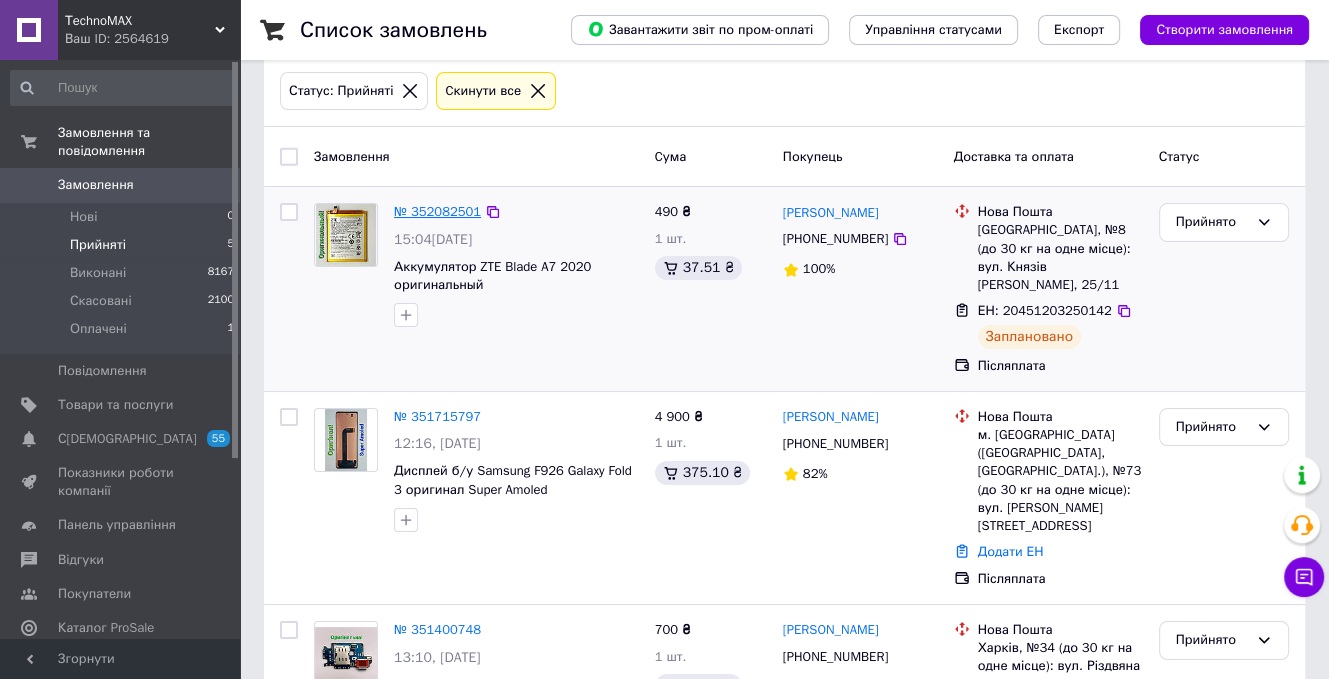 click on "№ 352082501" at bounding box center [437, 211] 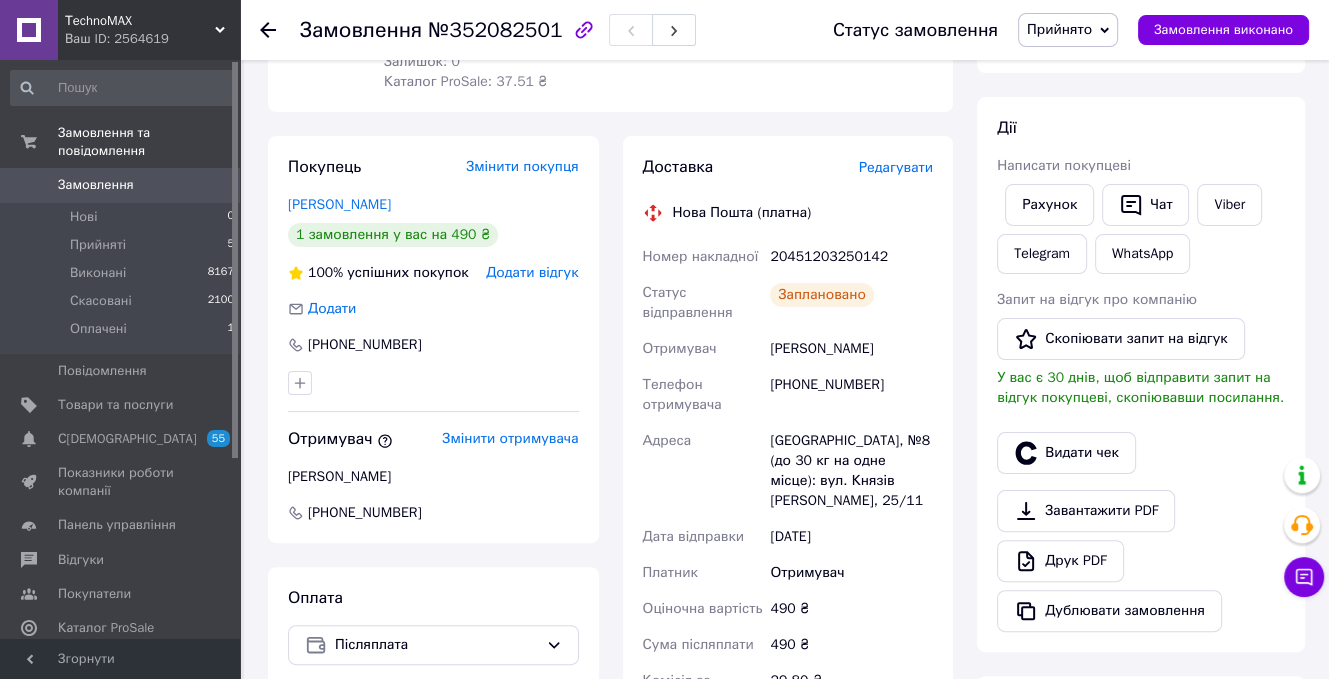 scroll, scrollTop: 300, scrollLeft: 0, axis: vertical 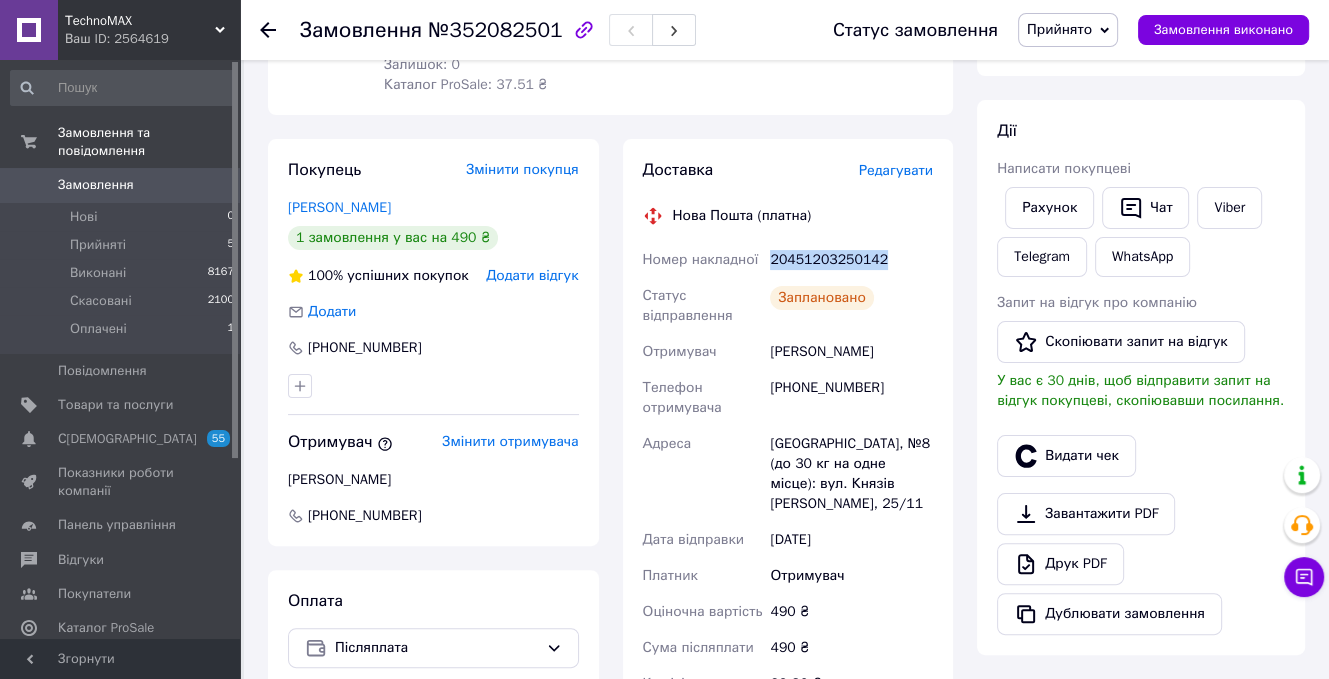 drag, startPoint x: 884, startPoint y: 262, endPoint x: 770, endPoint y: 269, distance: 114.21471 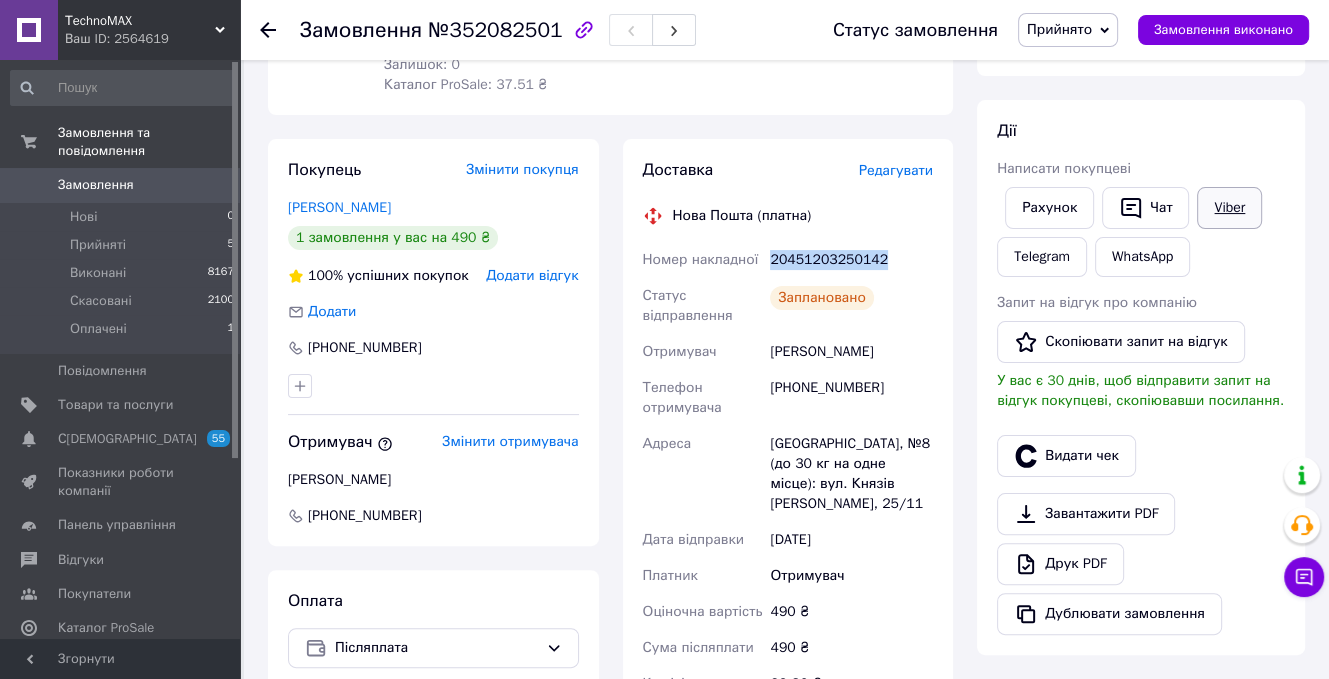 click on "Viber" at bounding box center [1229, 208] 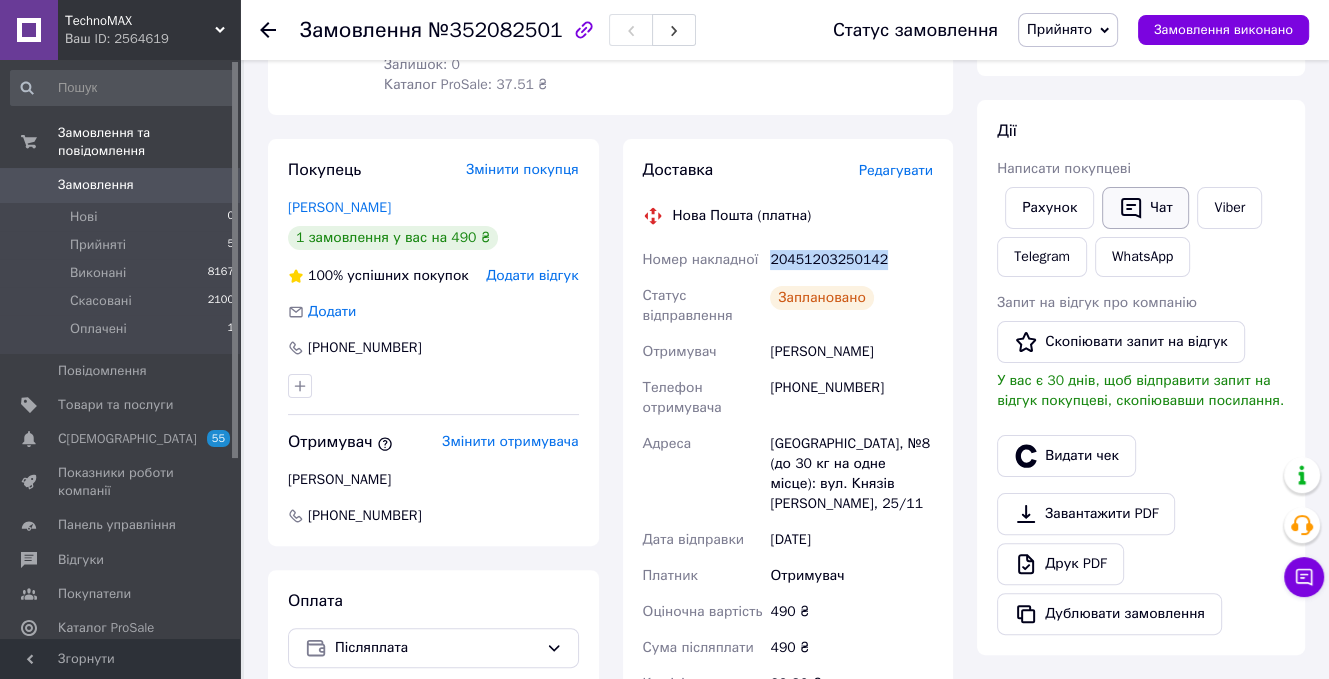 click on "Чат" at bounding box center (1145, 208) 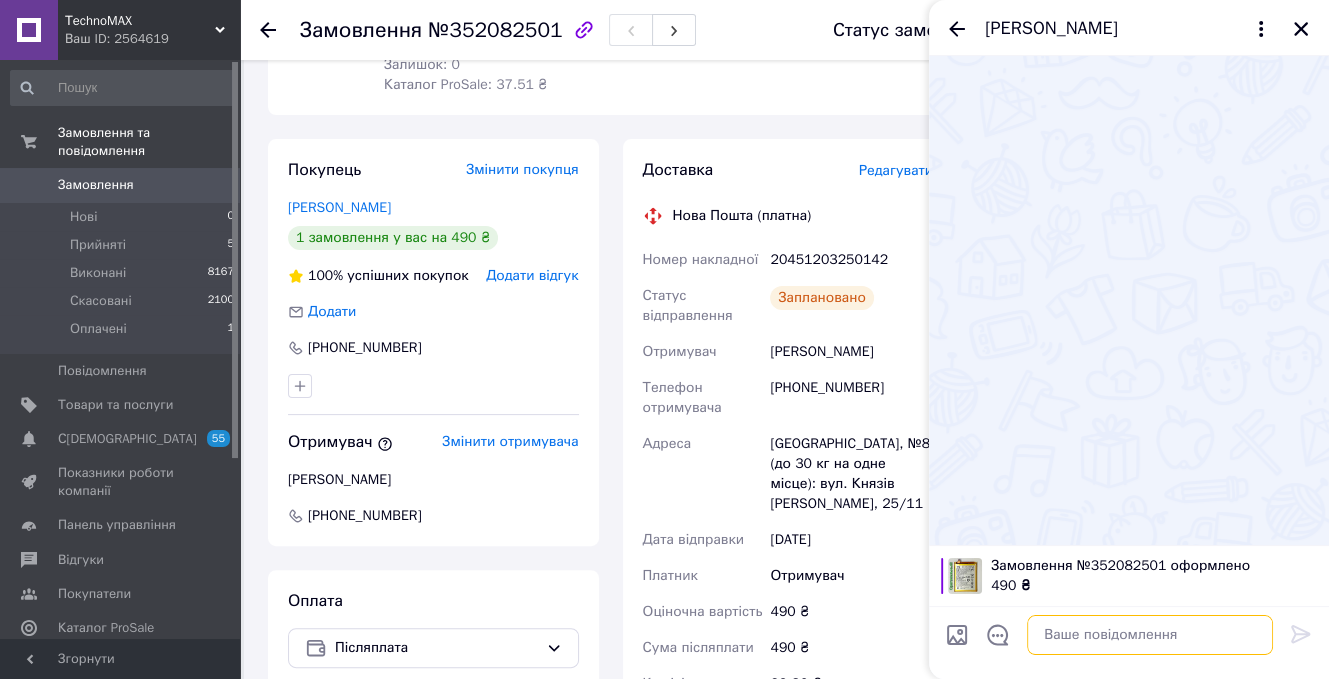 click at bounding box center (1150, 635) 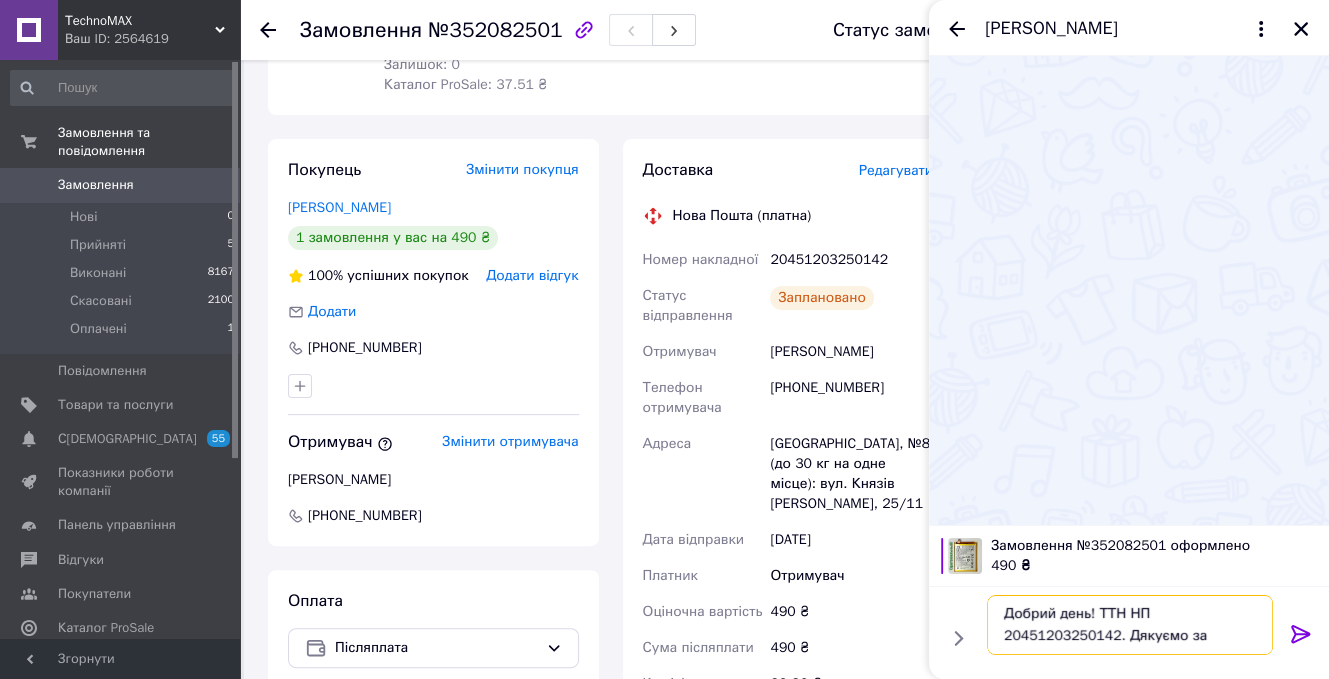 scroll, scrollTop: 13, scrollLeft: 0, axis: vertical 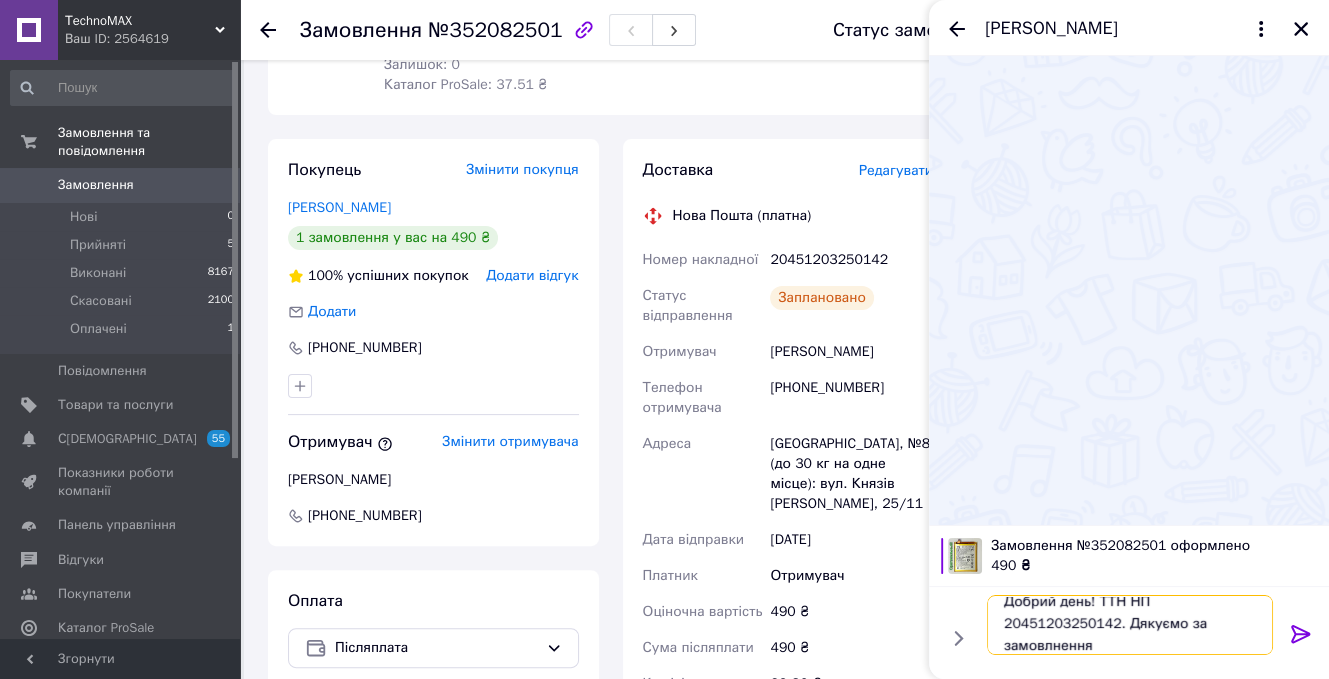 type on "Добрий день! ТТН НП 20451203250142. Дякуємо за замовлнення!" 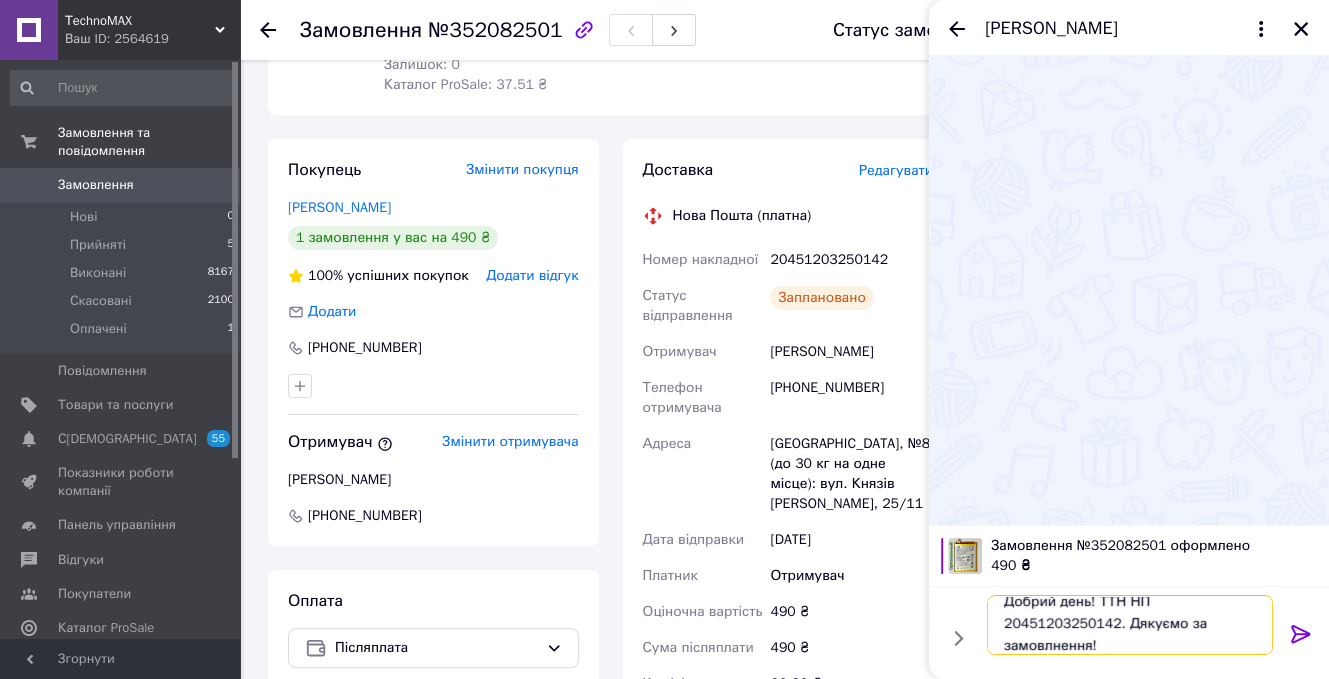 type 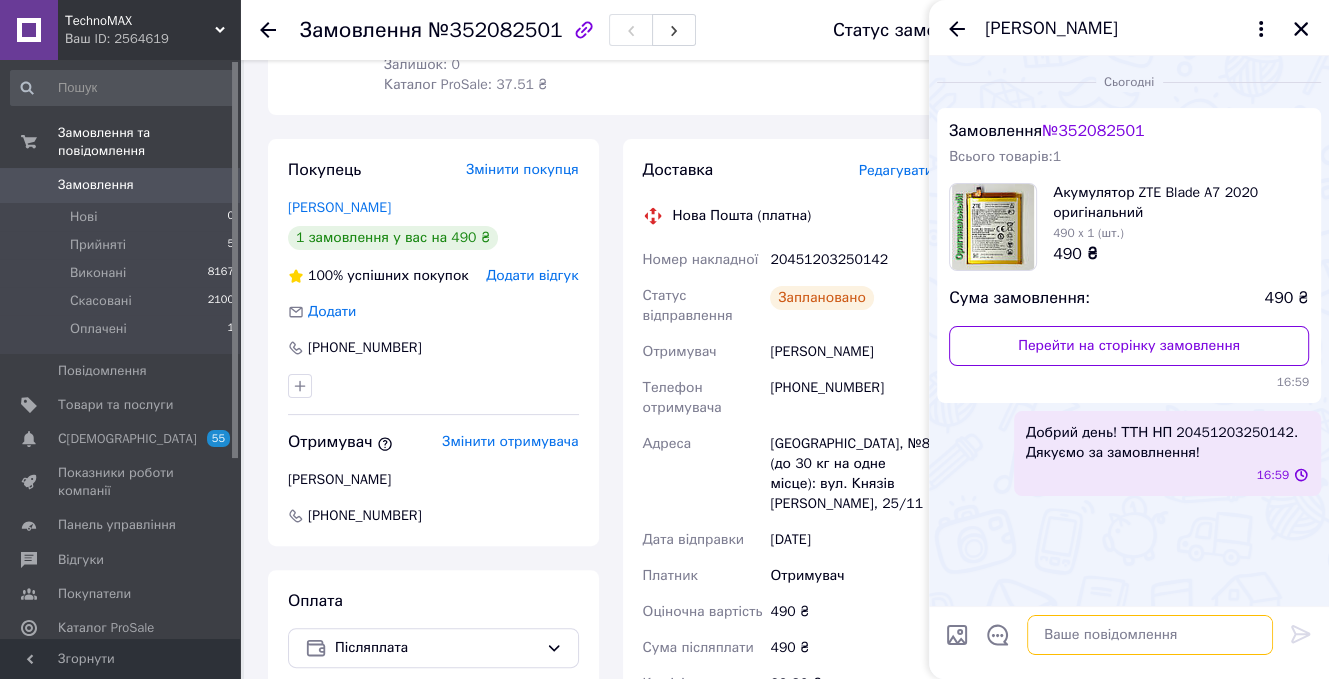 scroll, scrollTop: 0, scrollLeft: 0, axis: both 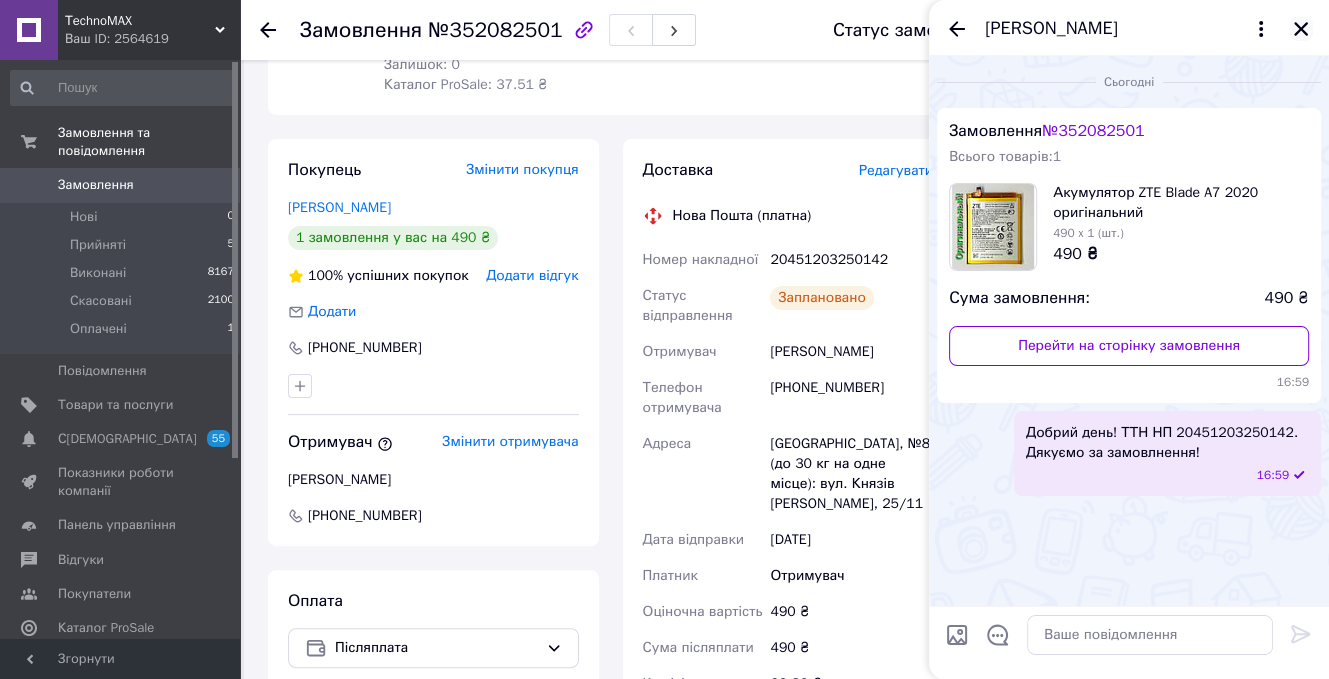 click 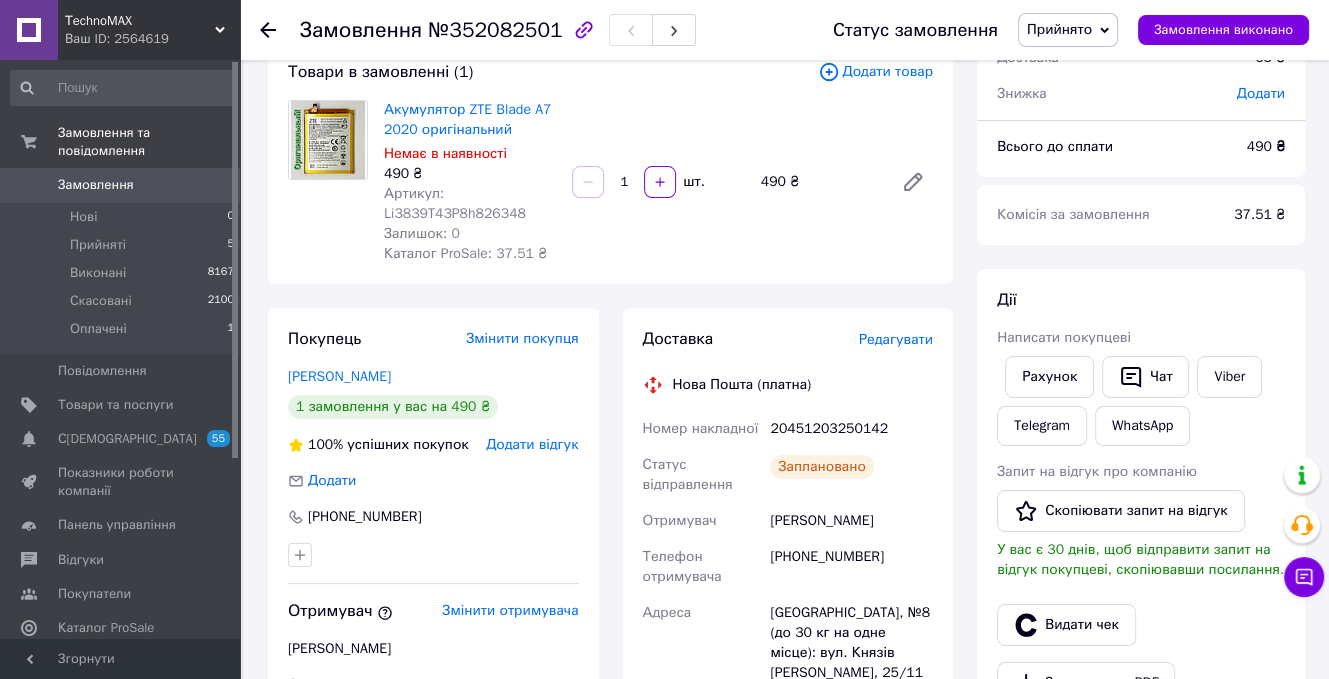 scroll, scrollTop: 0, scrollLeft: 0, axis: both 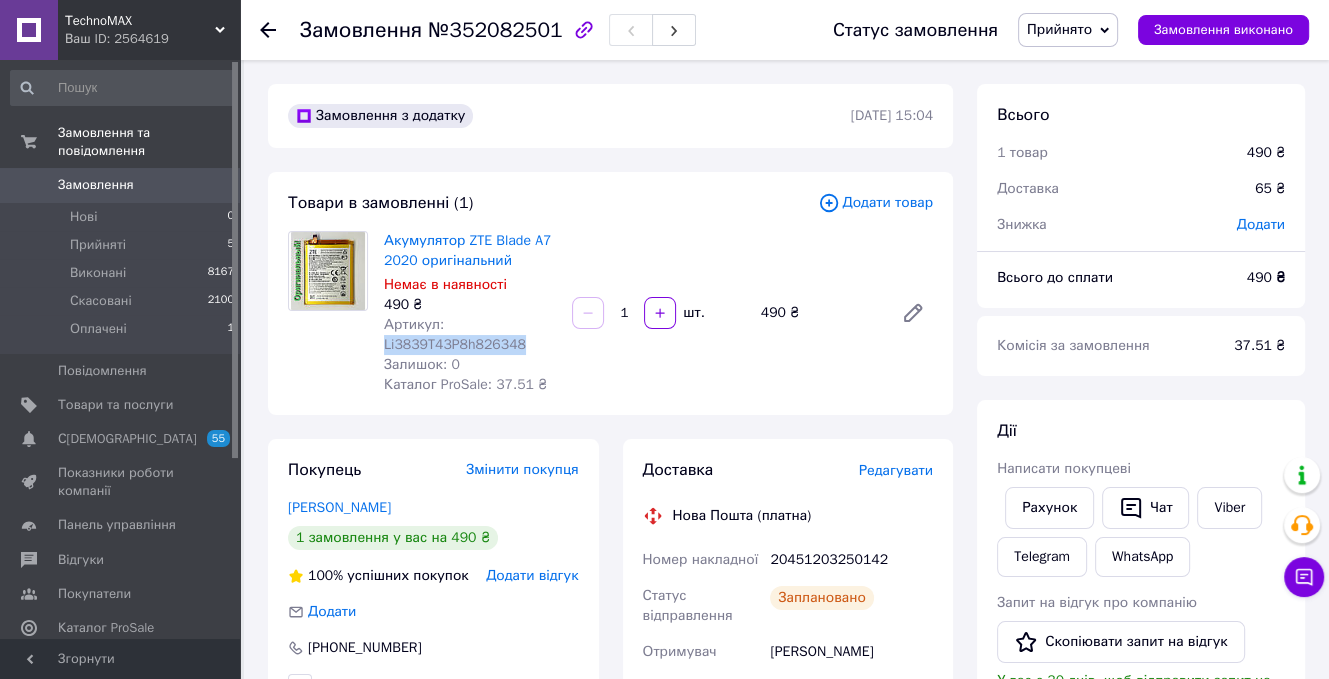 drag, startPoint x: 520, startPoint y: 339, endPoint x: 385, endPoint y: 348, distance: 135.29967 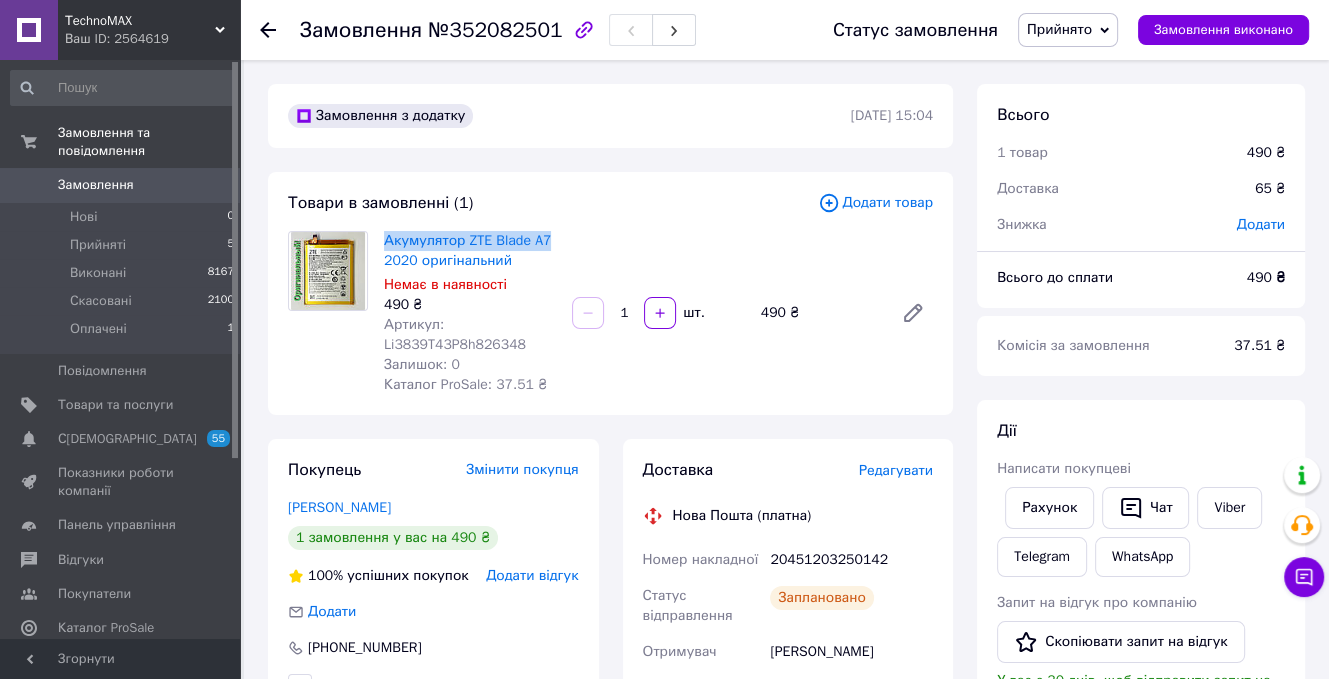 drag, startPoint x: 376, startPoint y: 236, endPoint x: 551, endPoint y: 241, distance: 175.07141 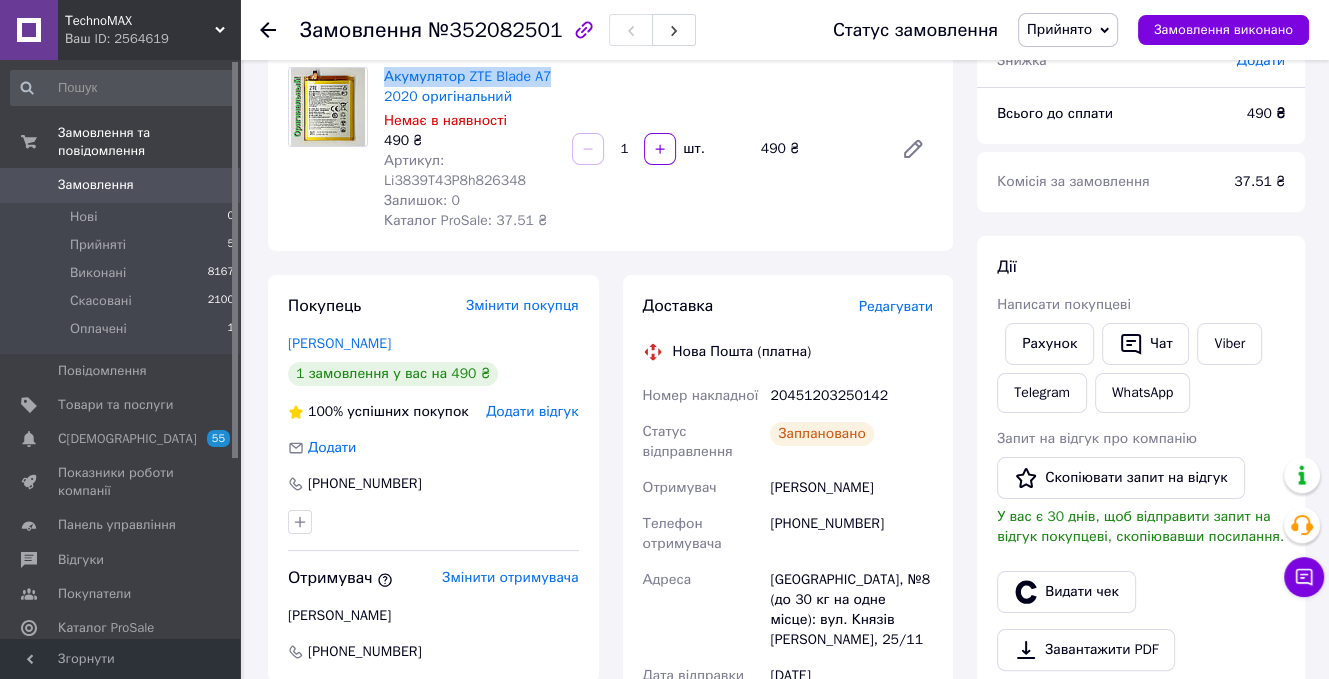 scroll, scrollTop: 300, scrollLeft: 0, axis: vertical 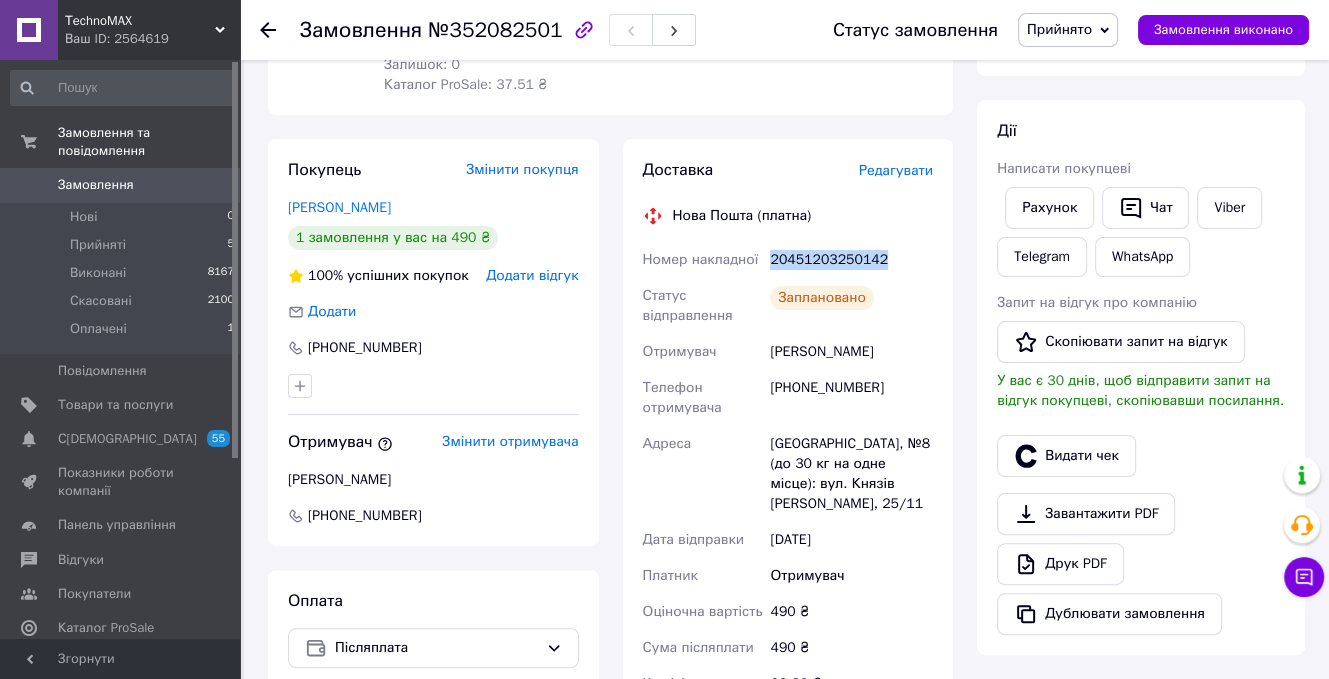 drag, startPoint x: 876, startPoint y: 266, endPoint x: 770, endPoint y: 251, distance: 107.05606 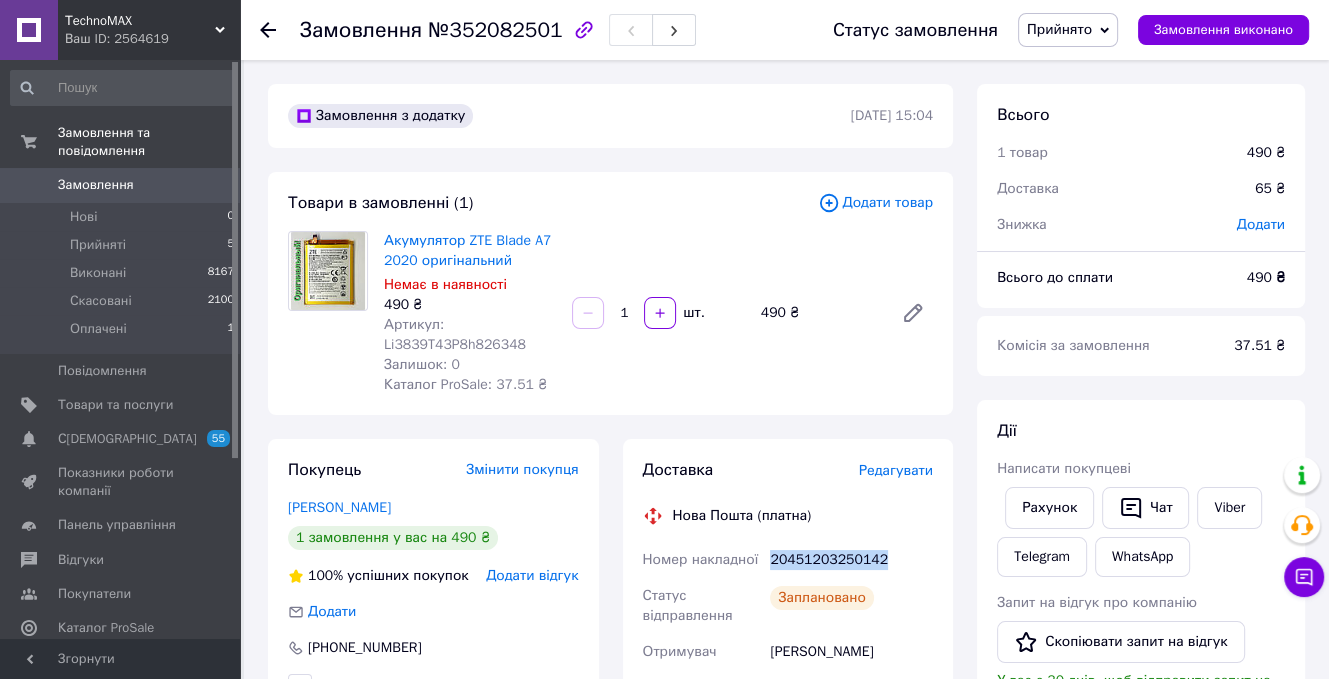 click on "Прийнято" at bounding box center [1059, 29] 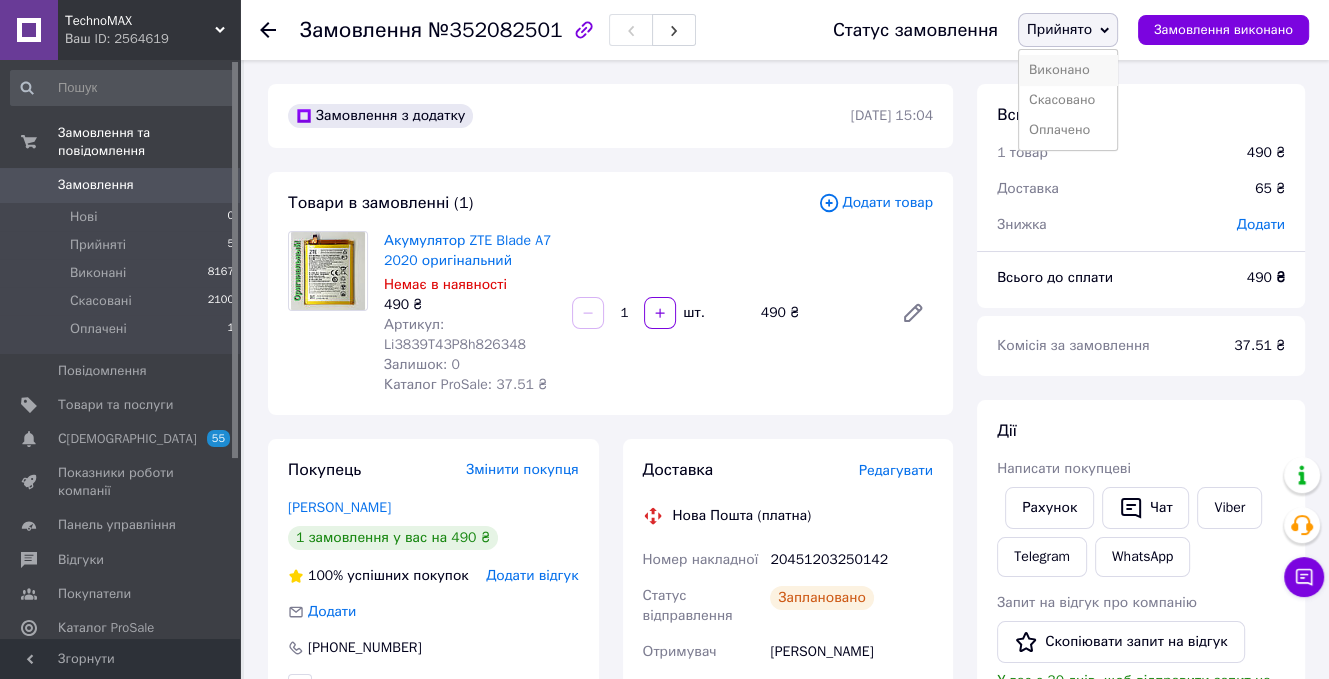 click on "Виконано" at bounding box center [1068, 70] 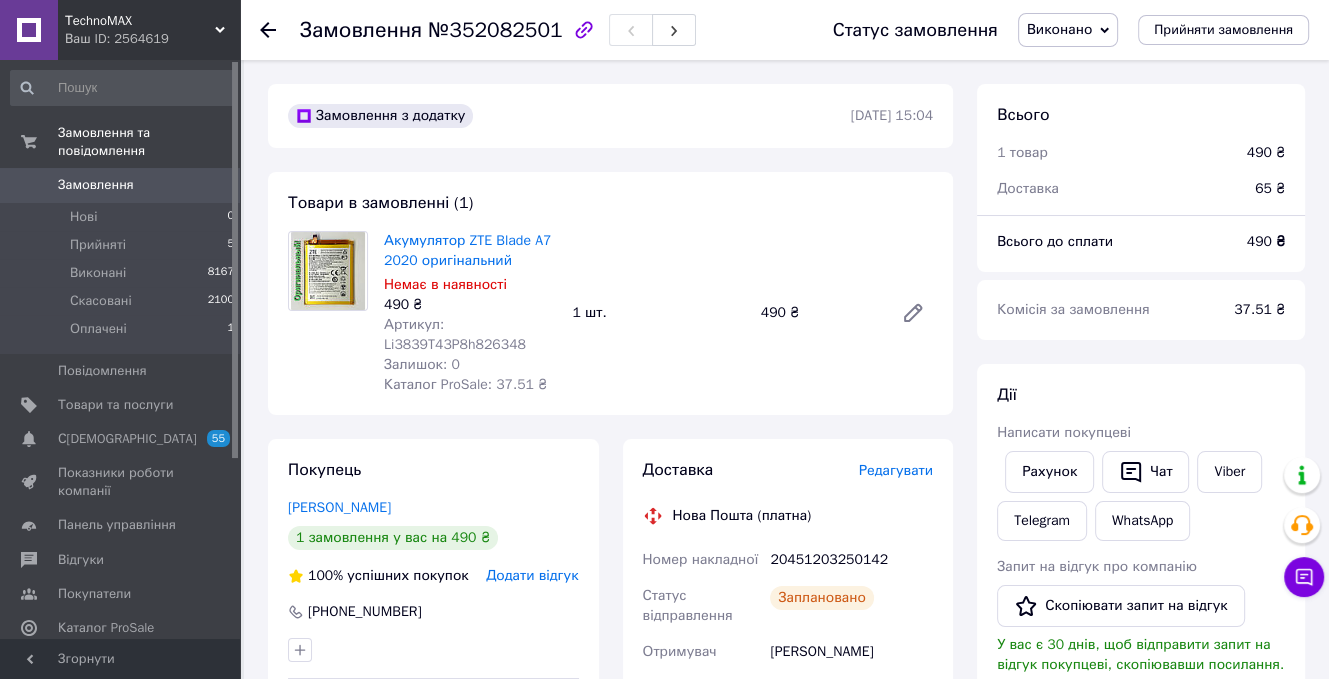 click 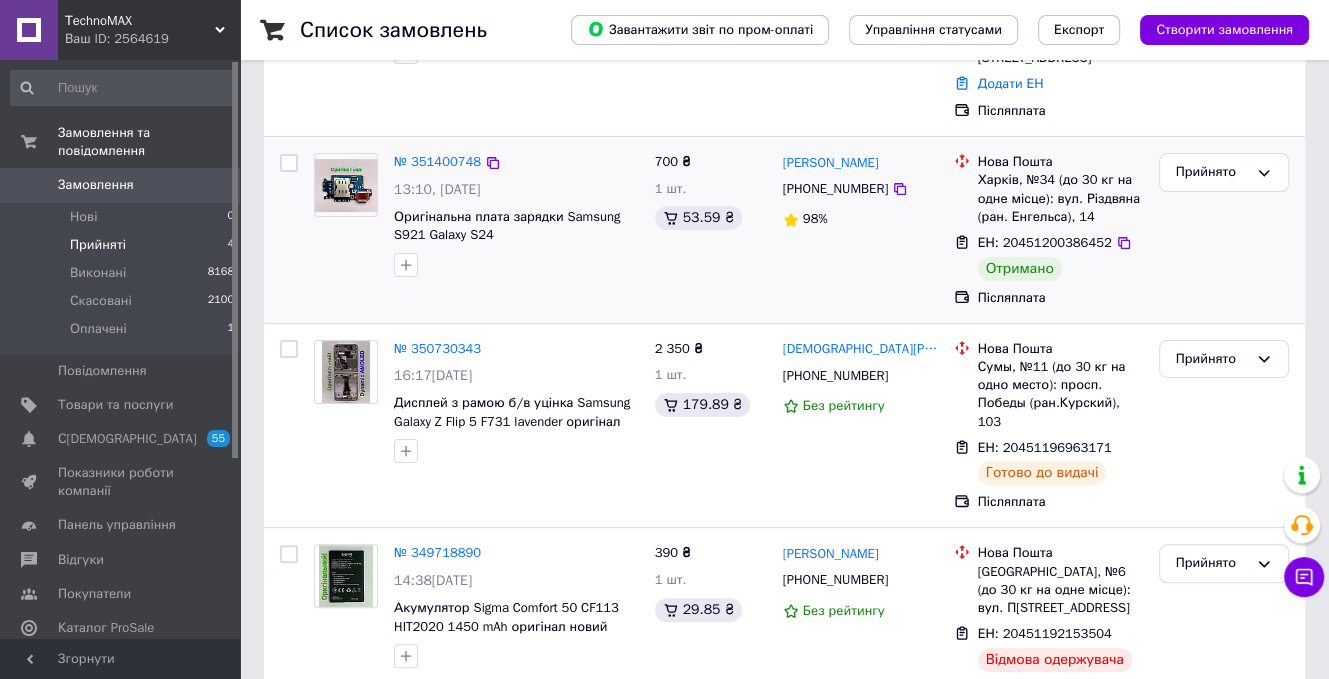 scroll, scrollTop: 365, scrollLeft: 0, axis: vertical 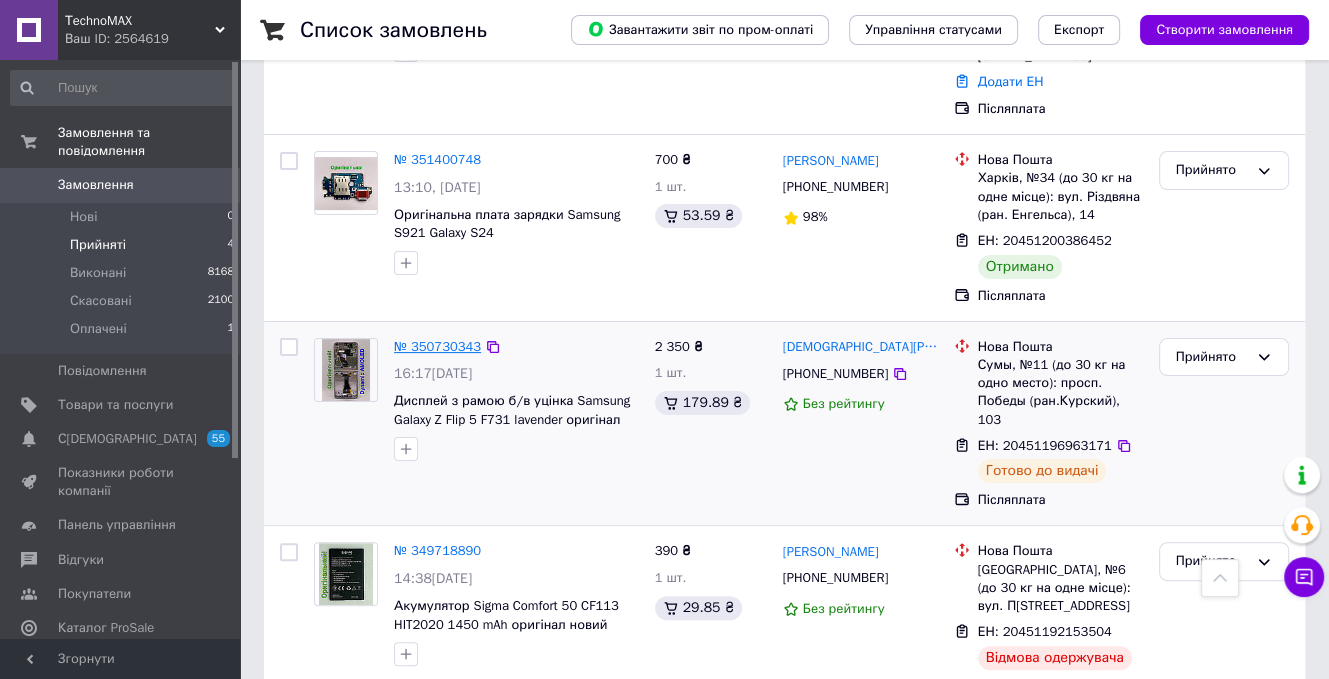 click on "№ 350730343" at bounding box center (437, 346) 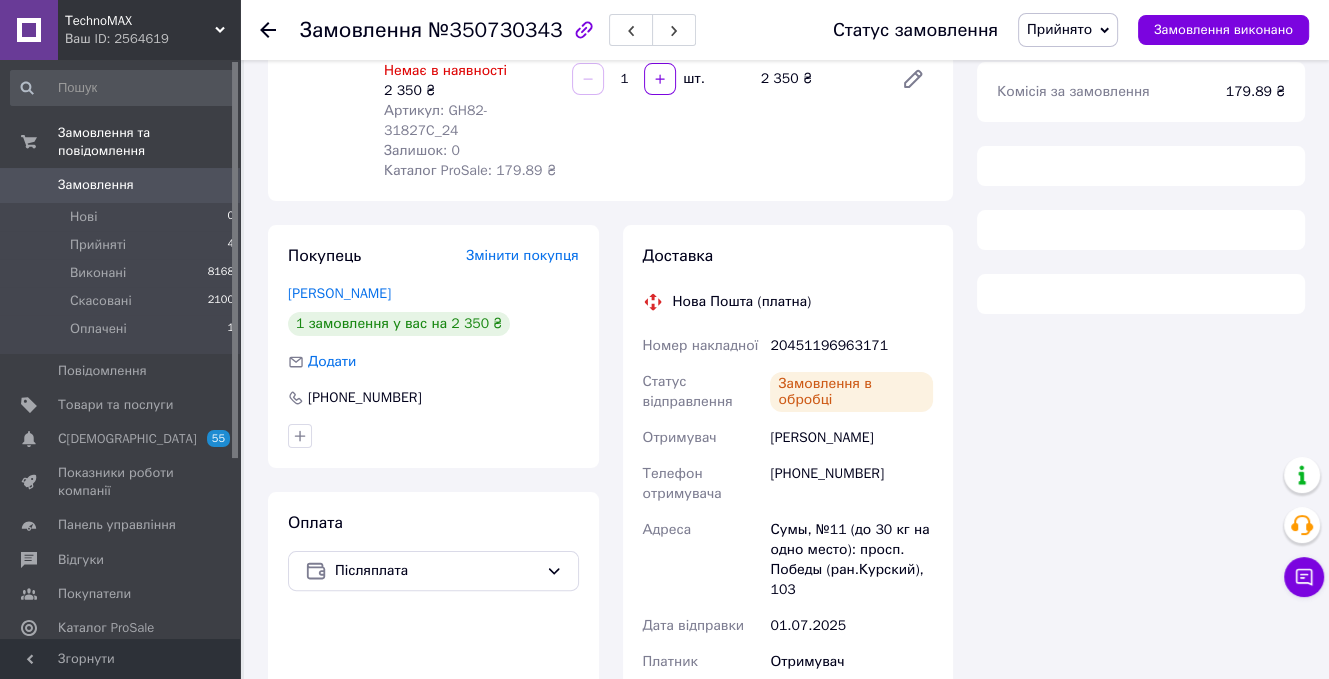 scroll, scrollTop: 365, scrollLeft: 0, axis: vertical 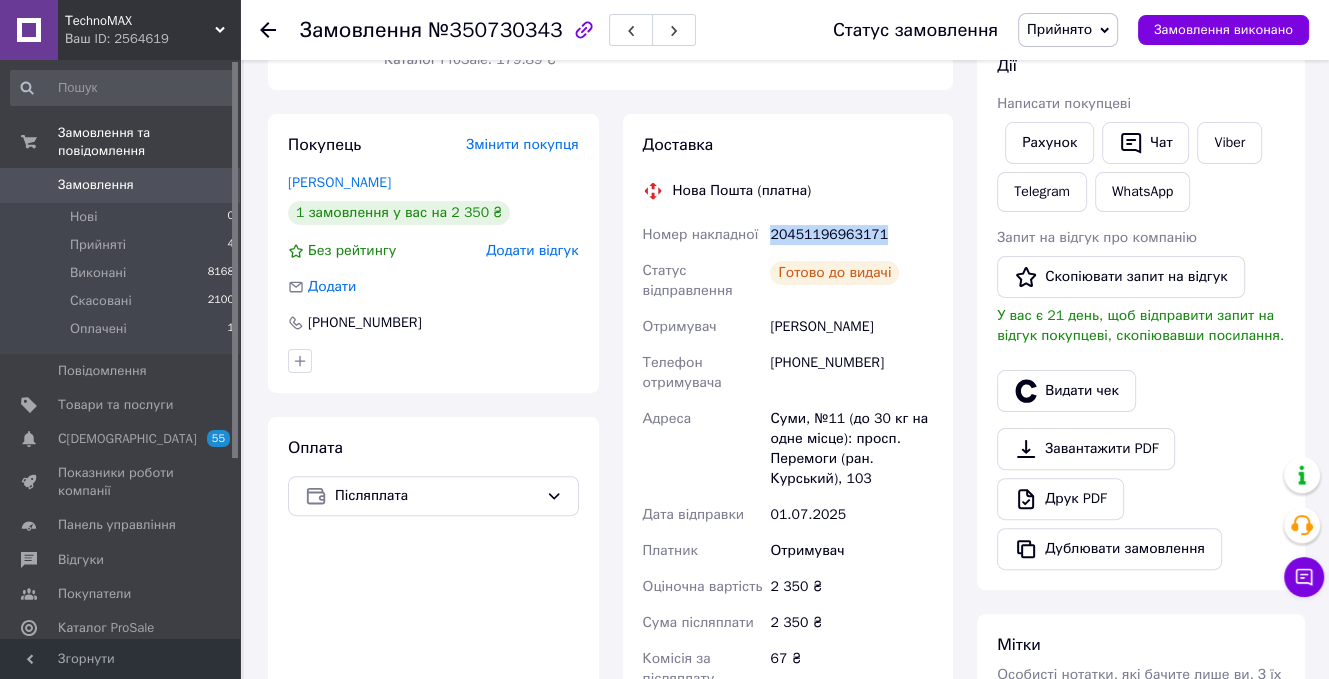 drag, startPoint x: 900, startPoint y: 223, endPoint x: 757, endPoint y: 207, distance: 143.89232 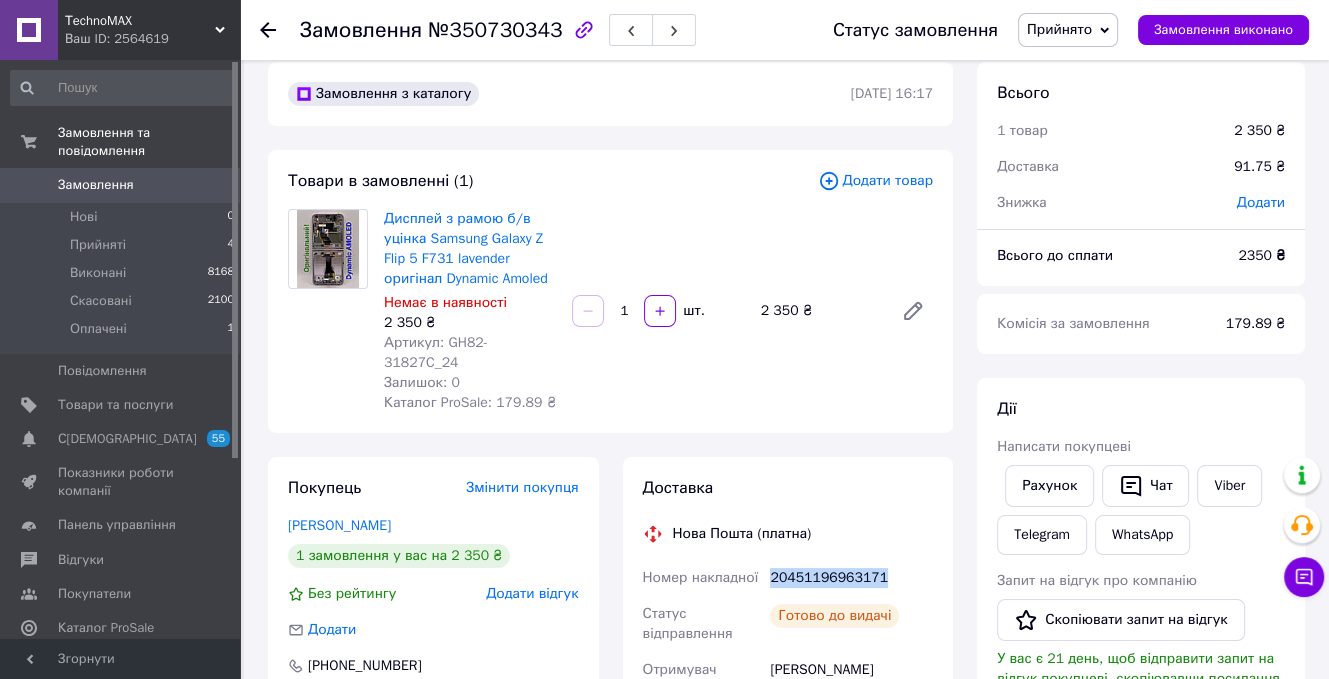 scroll, scrollTop: 0, scrollLeft: 0, axis: both 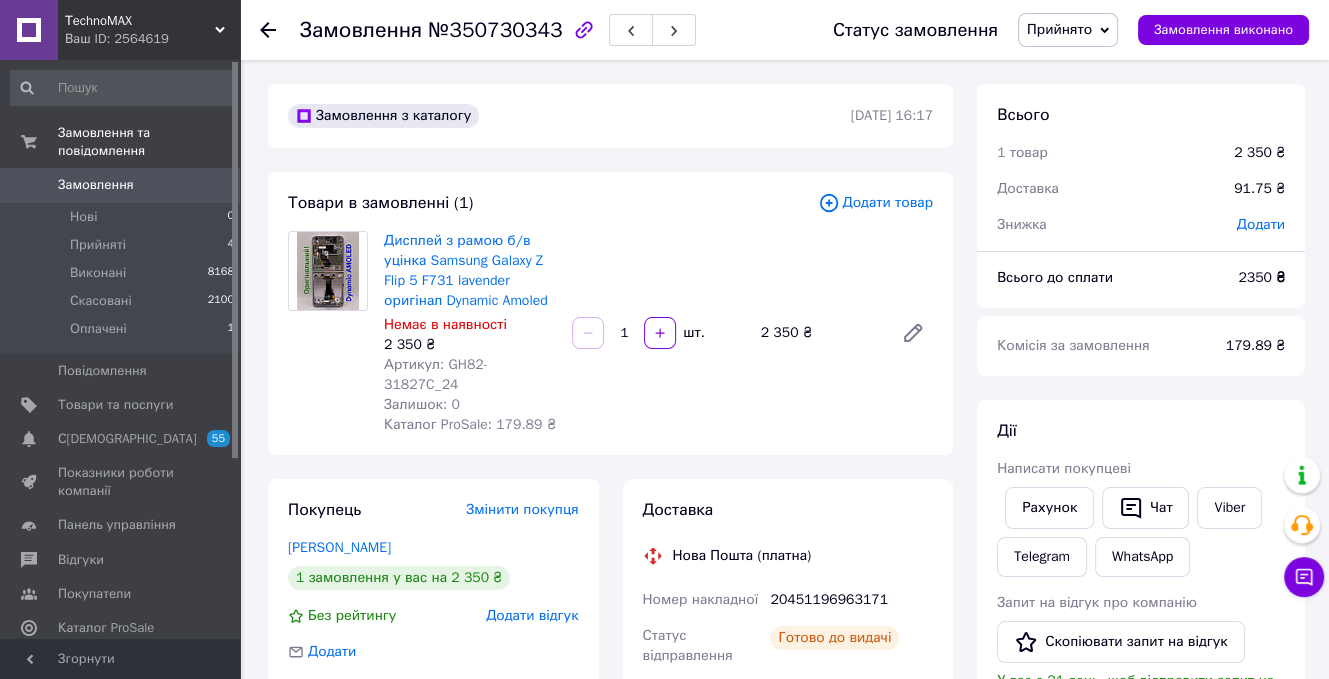 click 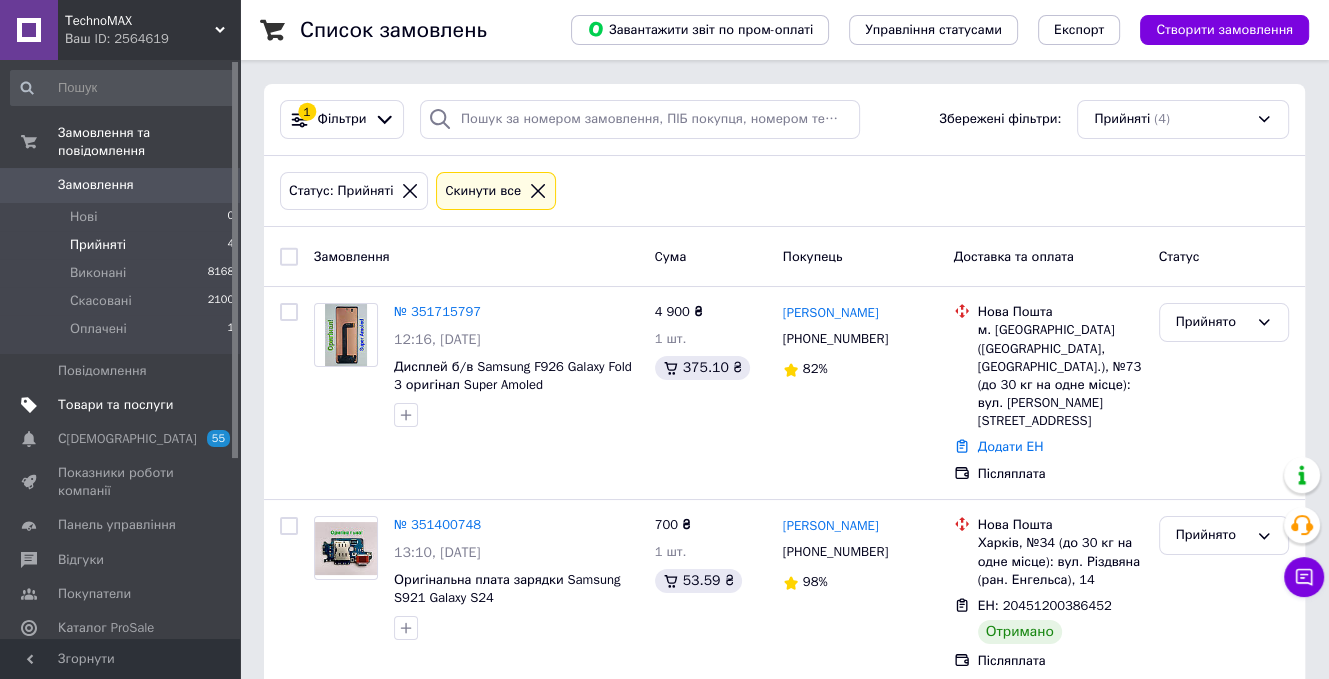 click on "Товари та послуги" at bounding box center (115, 405) 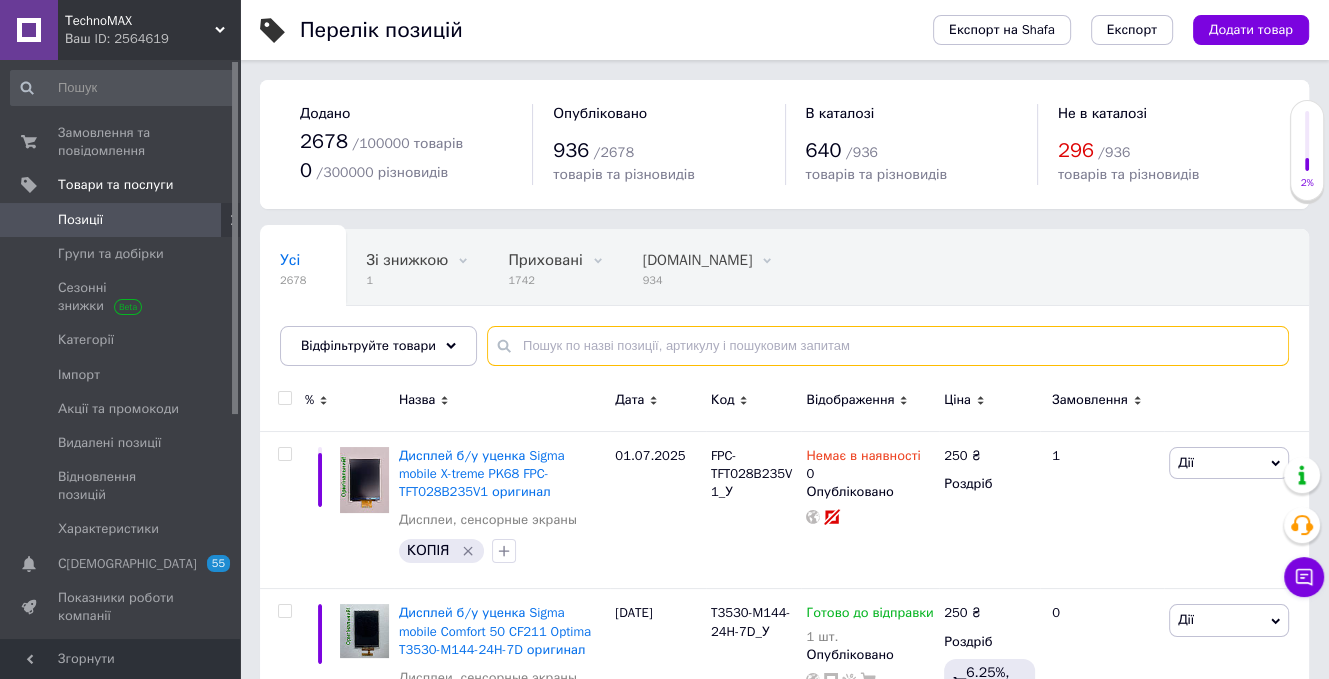 click at bounding box center (888, 346) 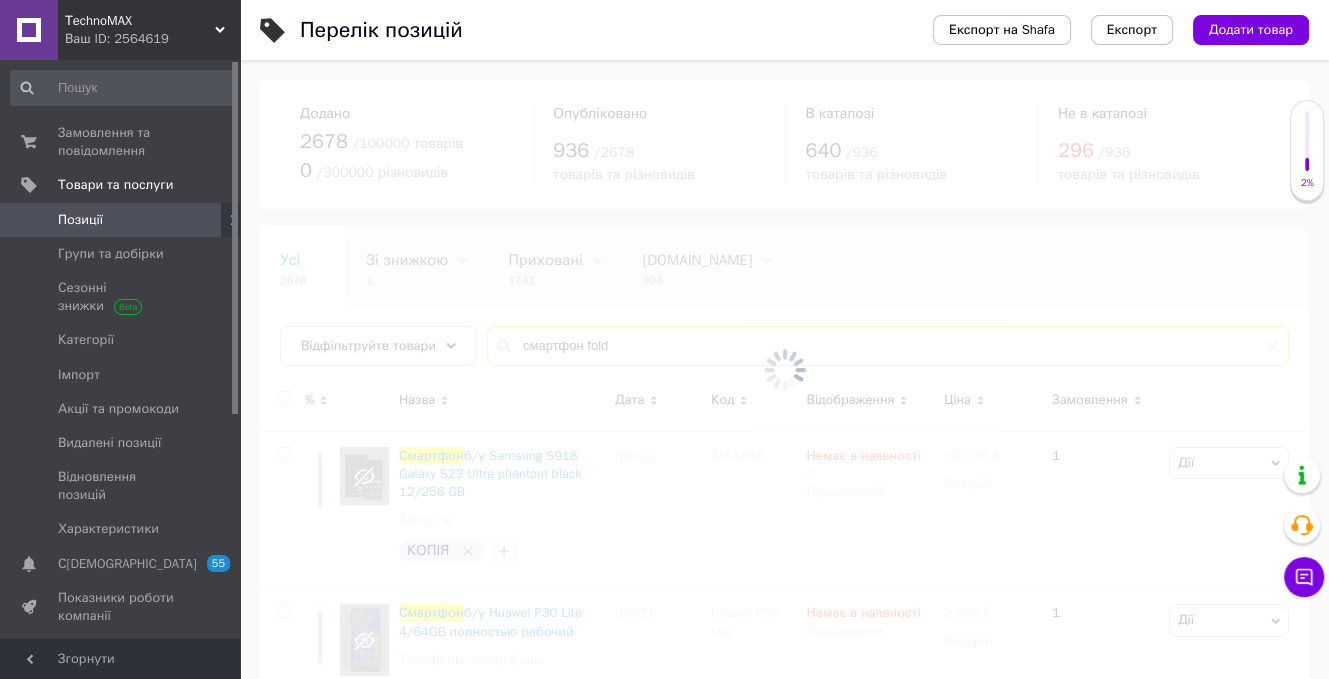 type on "смартфон fold" 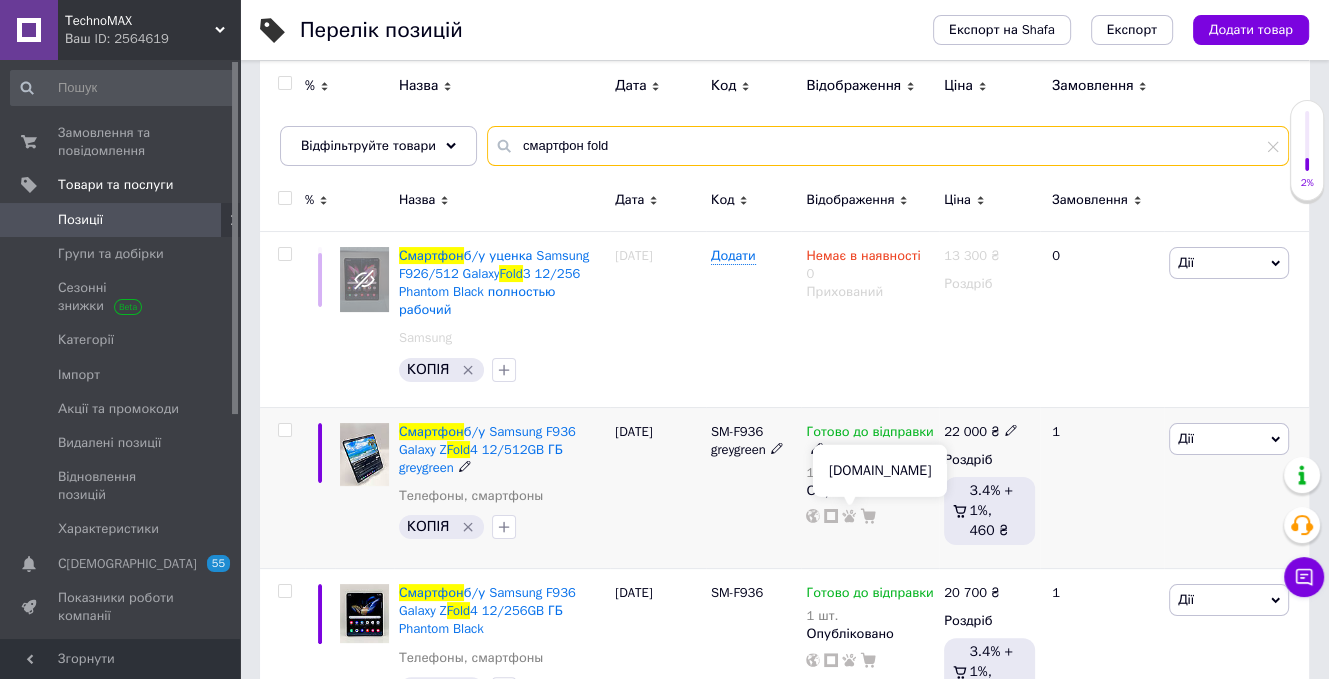 scroll, scrollTop: 268, scrollLeft: 0, axis: vertical 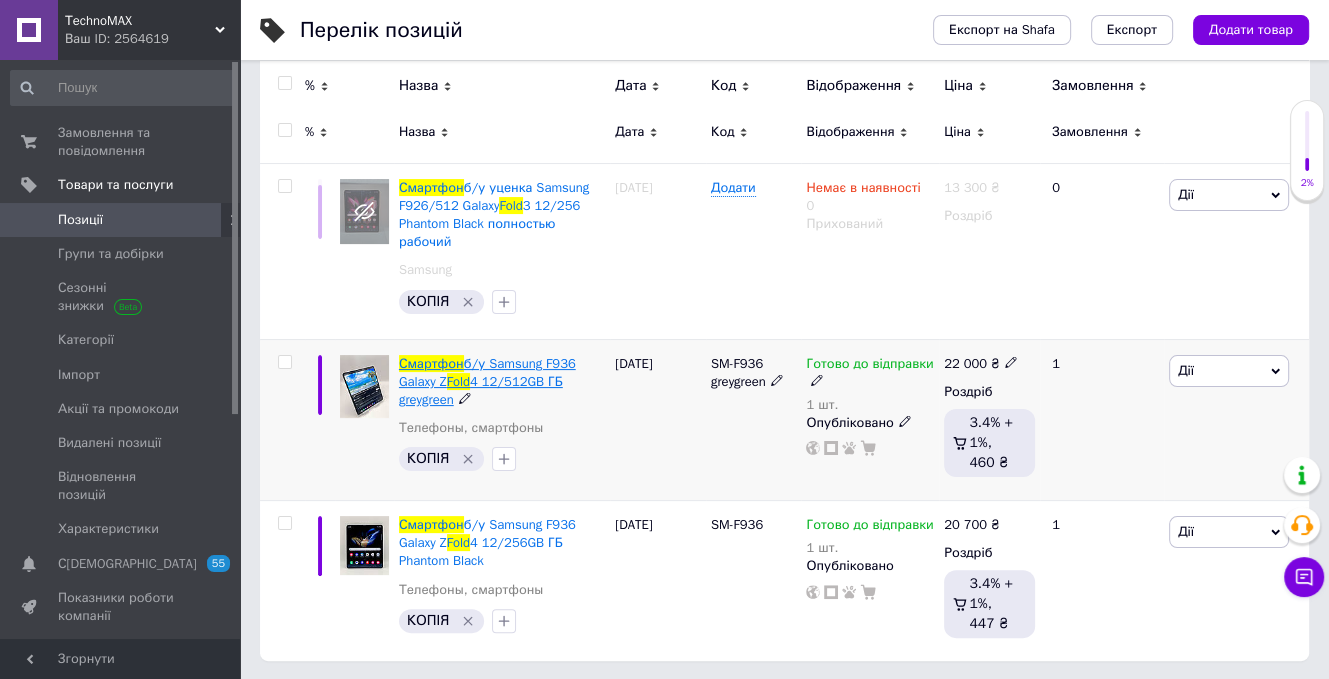 click on "б/у Samsung F936 Galaxy Z" at bounding box center [487, 372] 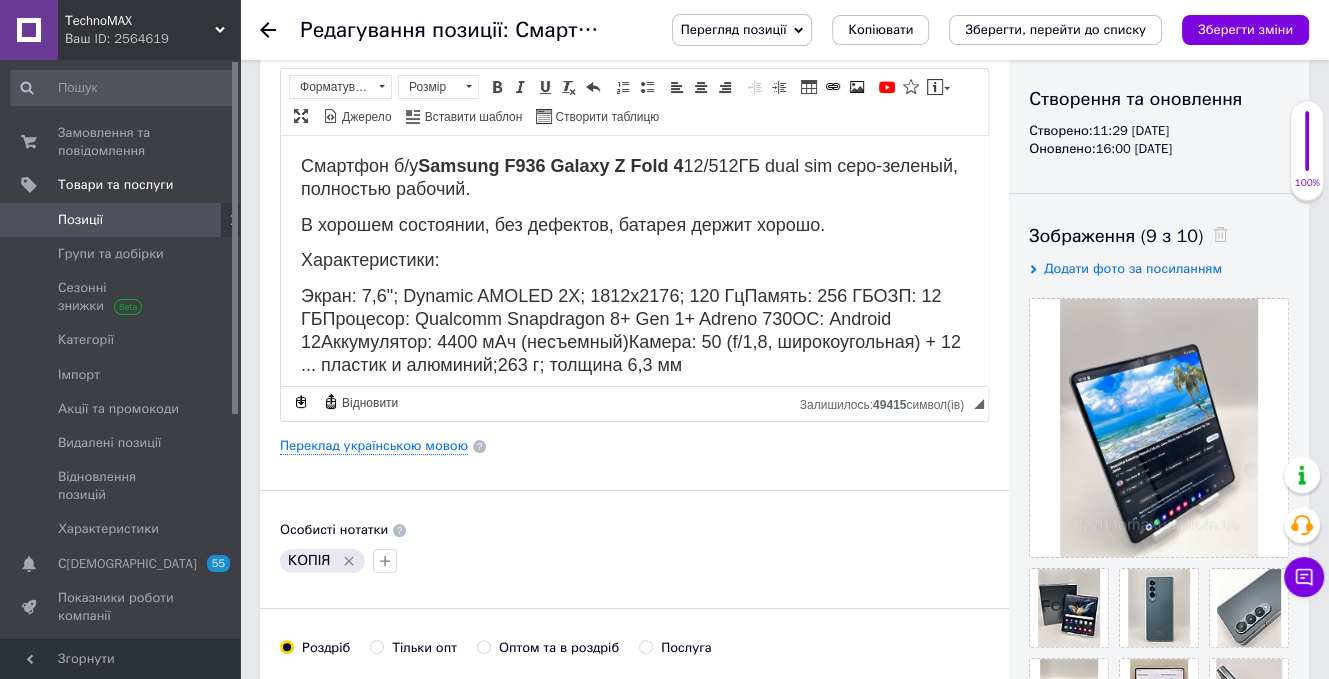 scroll, scrollTop: 0, scrollLeft: 0, axis: both 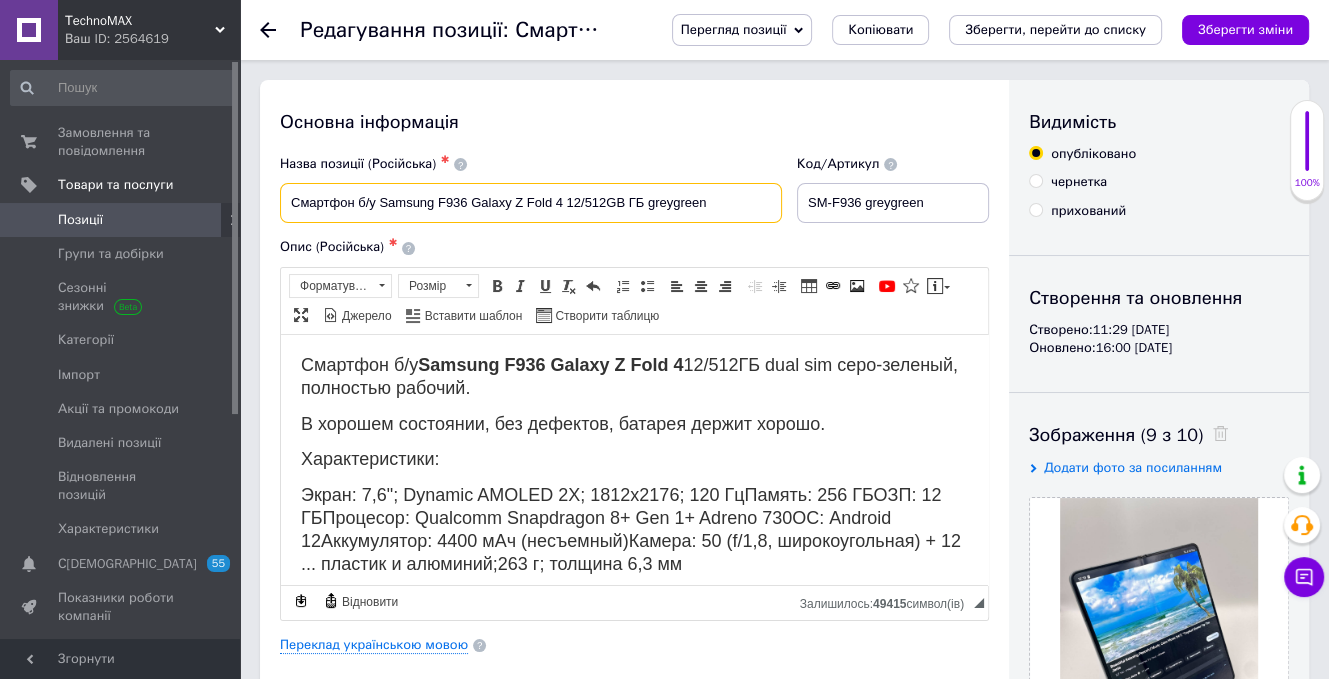 drag, startPoint x: 293, startPoint y: 207, endPoint x: 733, endPoint y: 232, distance: 440.70966 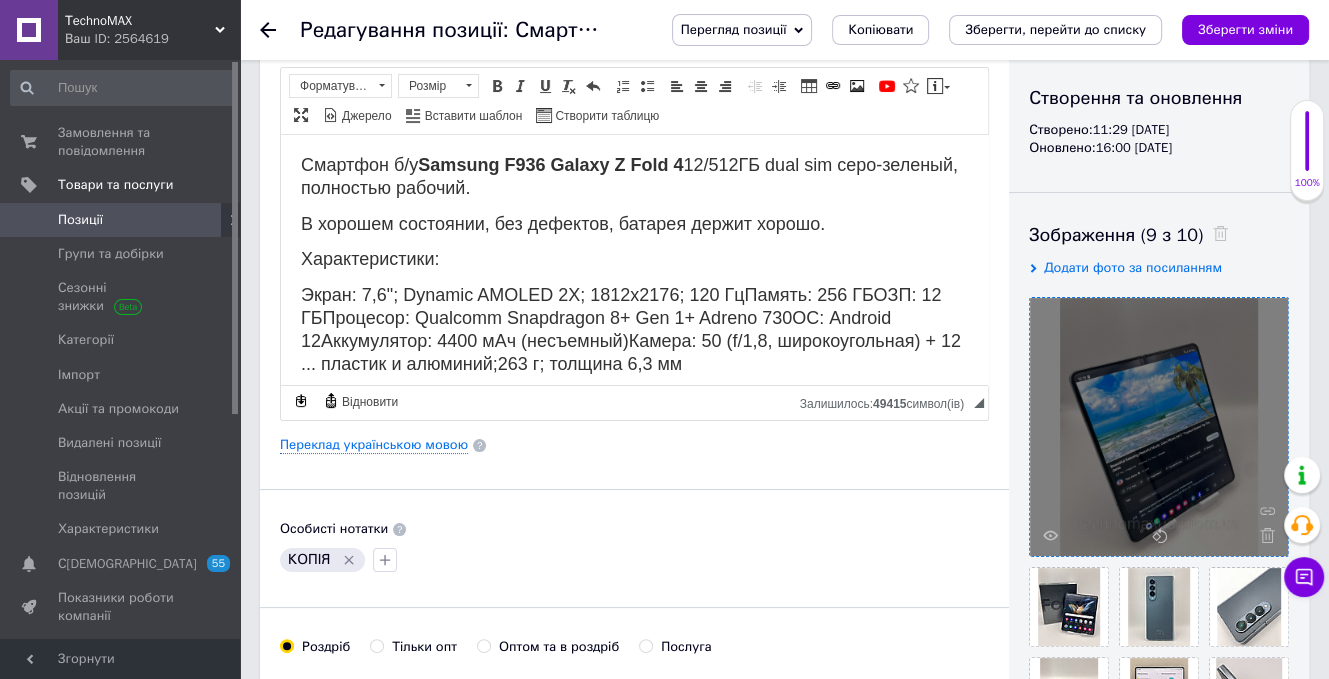 scroll, scrollTop: 400, scrollLeft: 0, axis: vertical 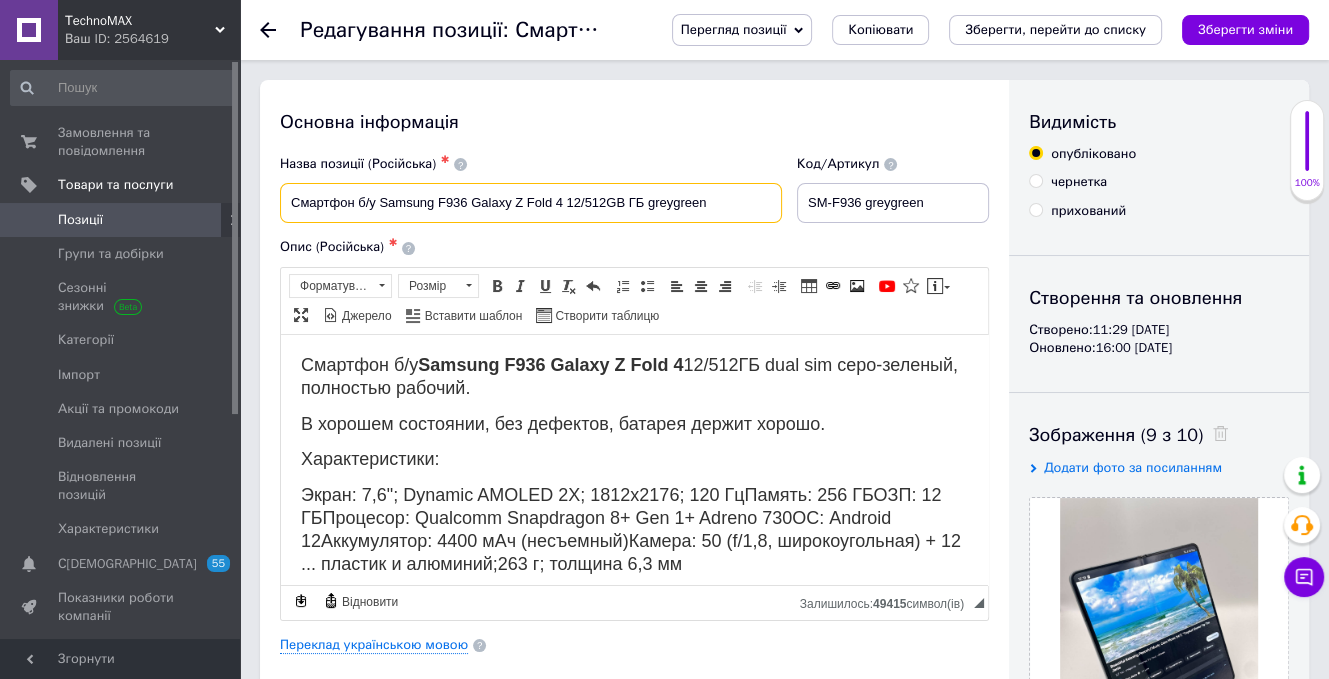 click on "Смартфон б/у Samsung F936 Galaxy Z Fold 4 12/512GB ГБ greygreen" at bounding box center (531, 203) 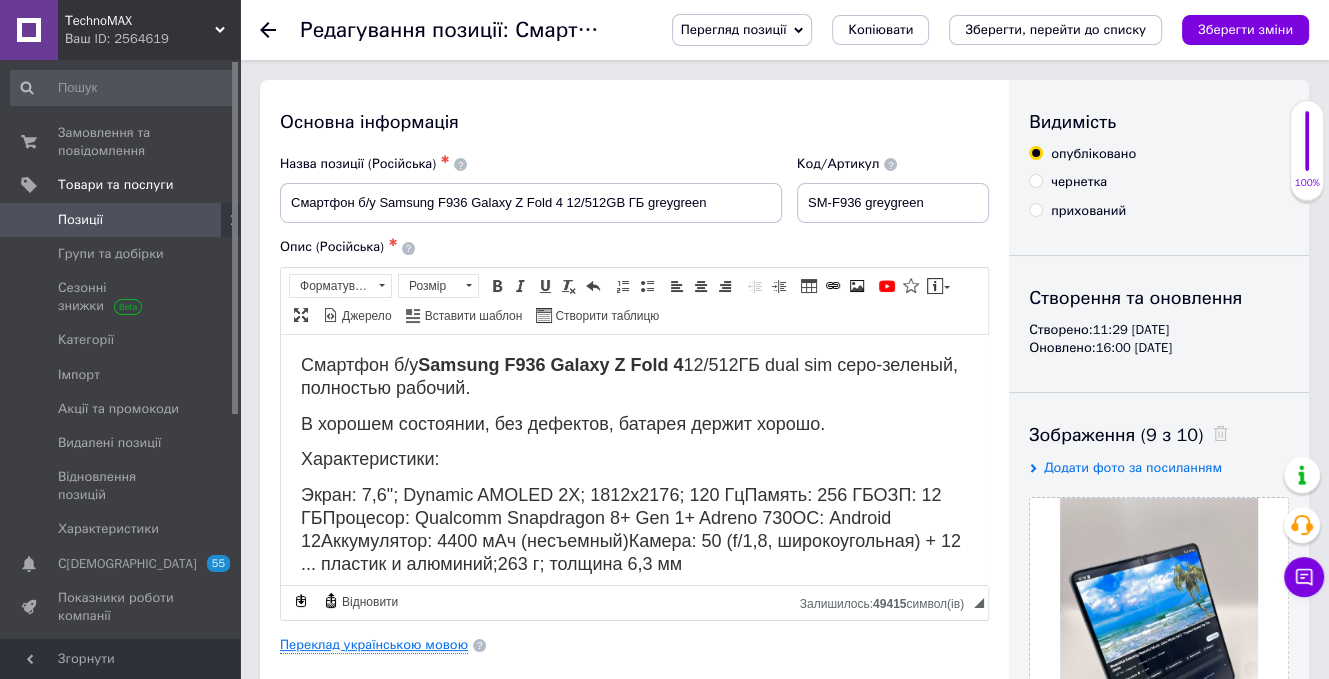 click on "Переклад українською мовою" at bounding box center [374, 645] 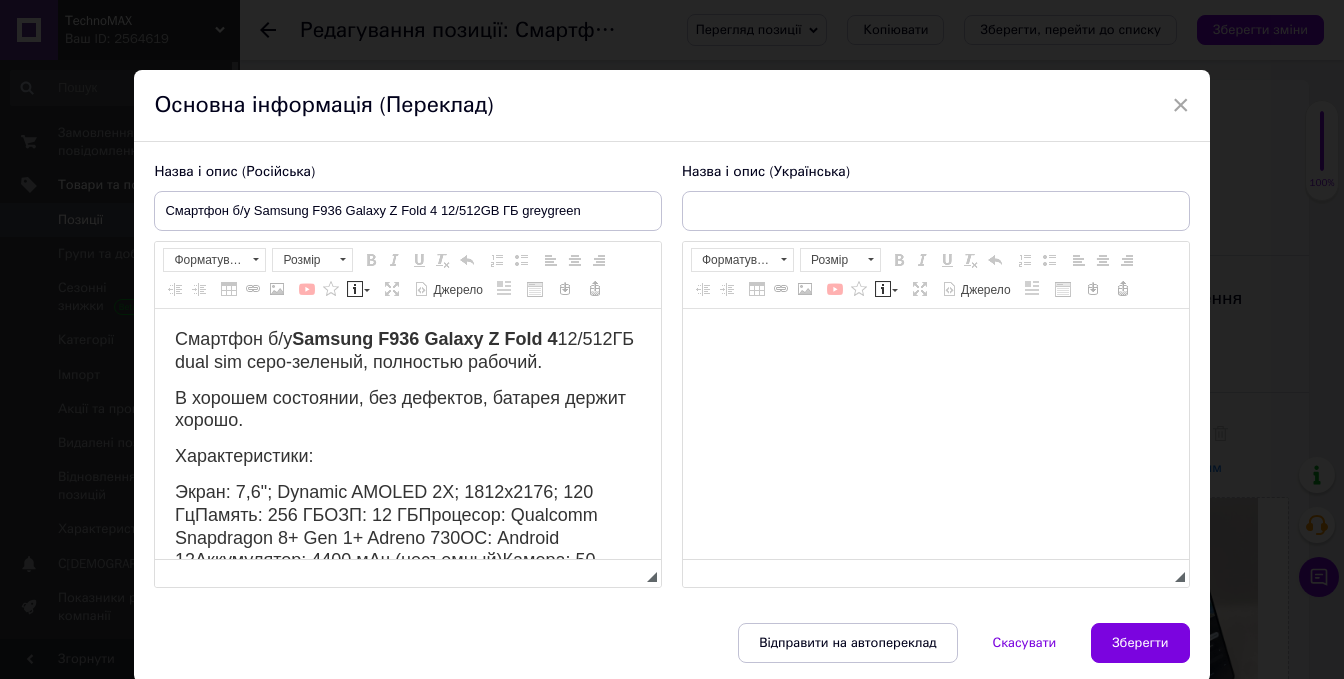 scroll, scrollTop: 0, scrollLeft: 0, axis: both 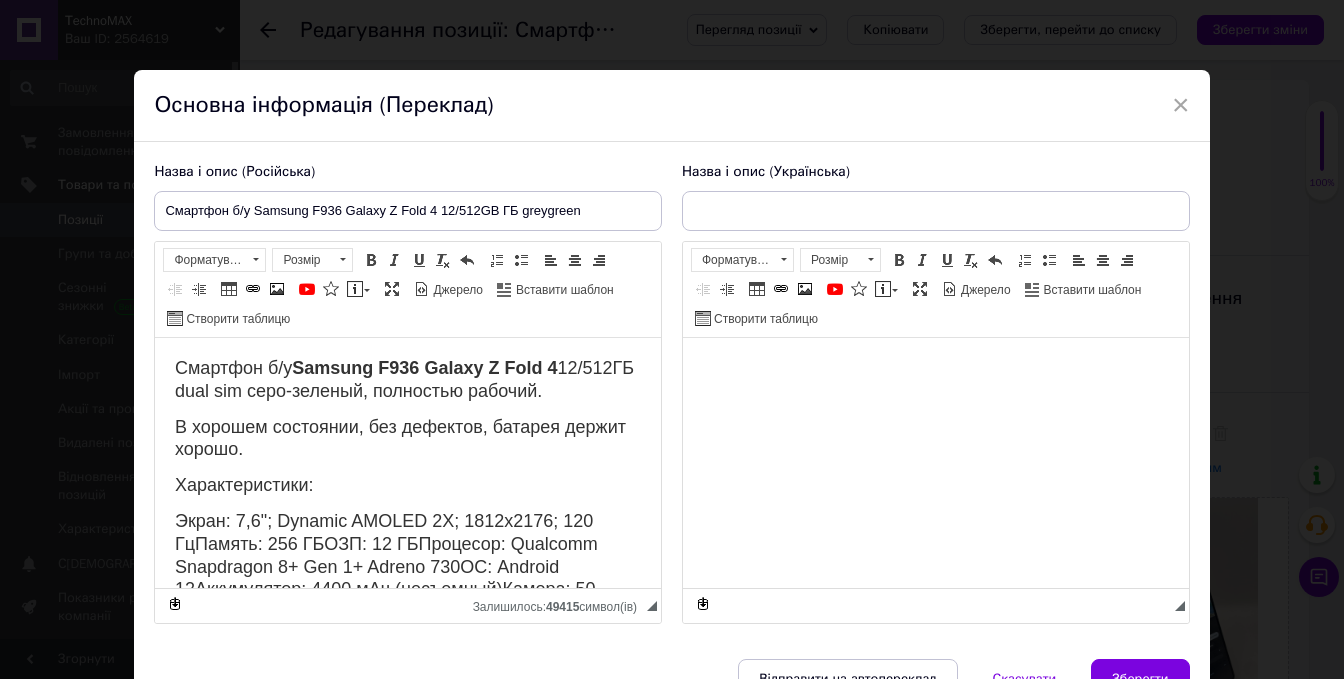 type on "Смартфон б/в Samsung F936 Galaxy Z Fold 4 12/512GB ГБ greygreen" 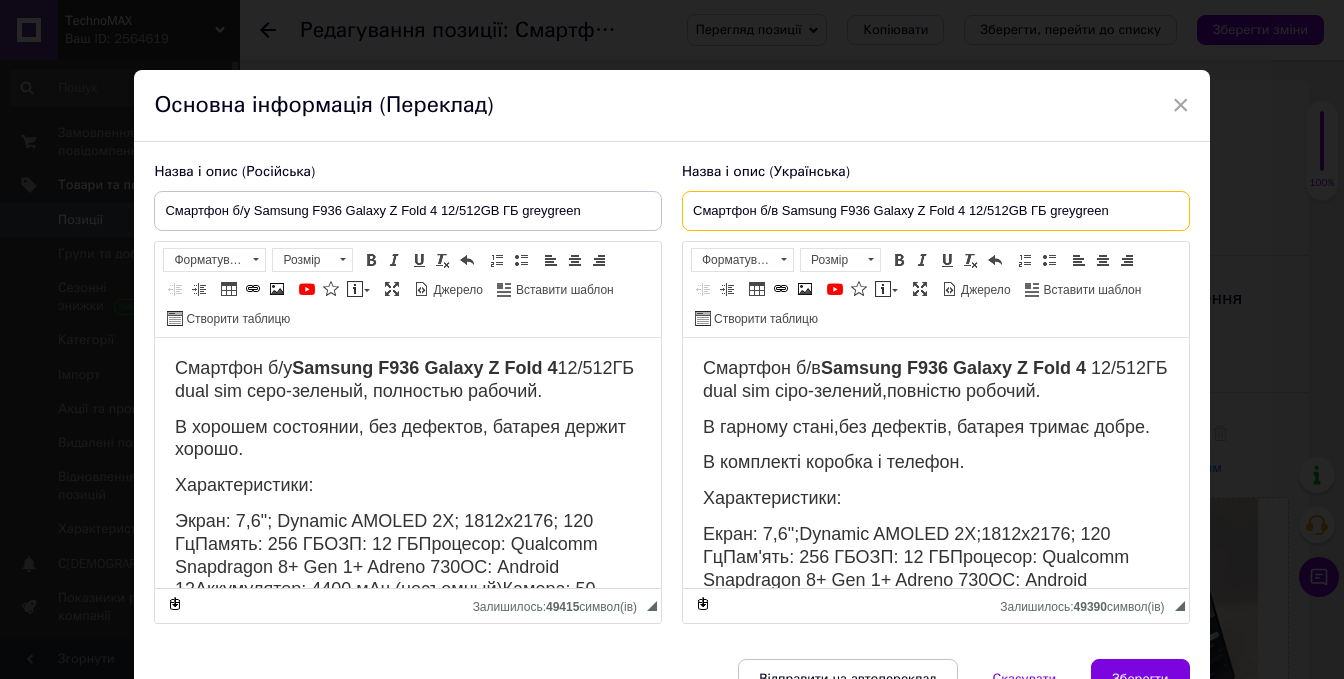 drag, startPoint x: 1112, startPoint y: 207, endPoint x: 657, endPoint y: 211, distance: 455.01758 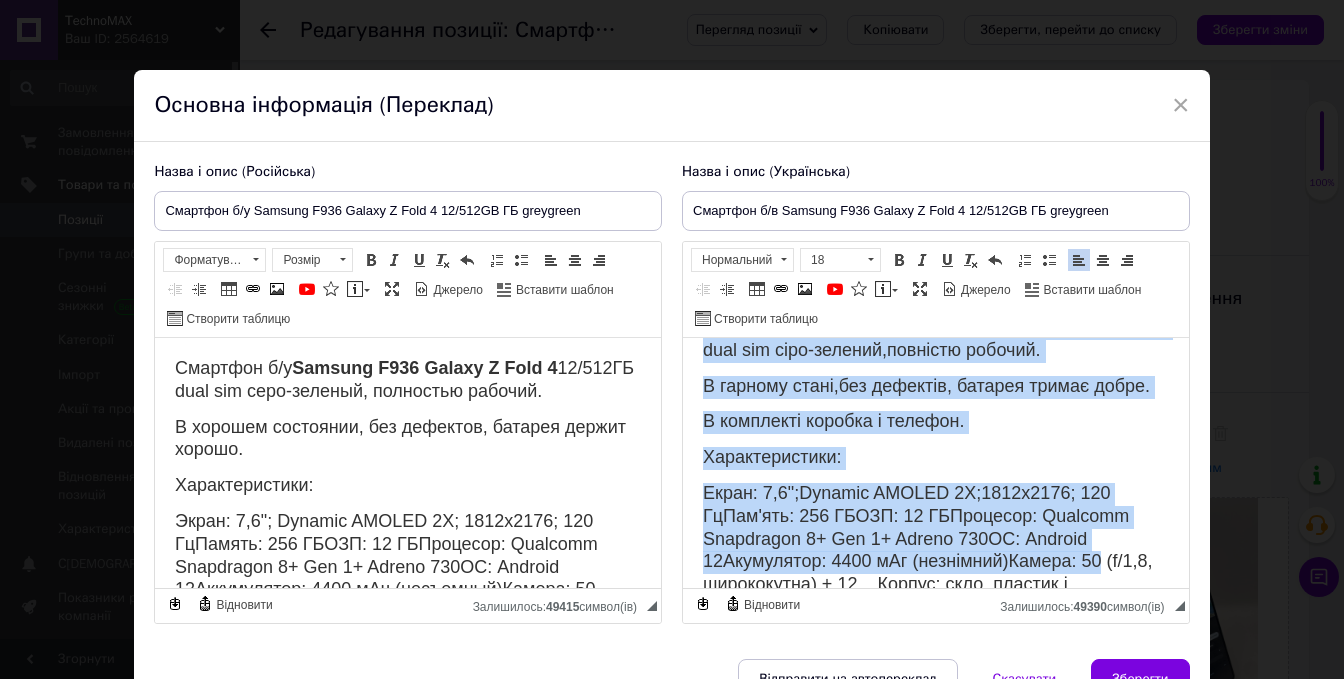 scroll, scrollTop: 200, scrollLeft: 0, axis: vertical 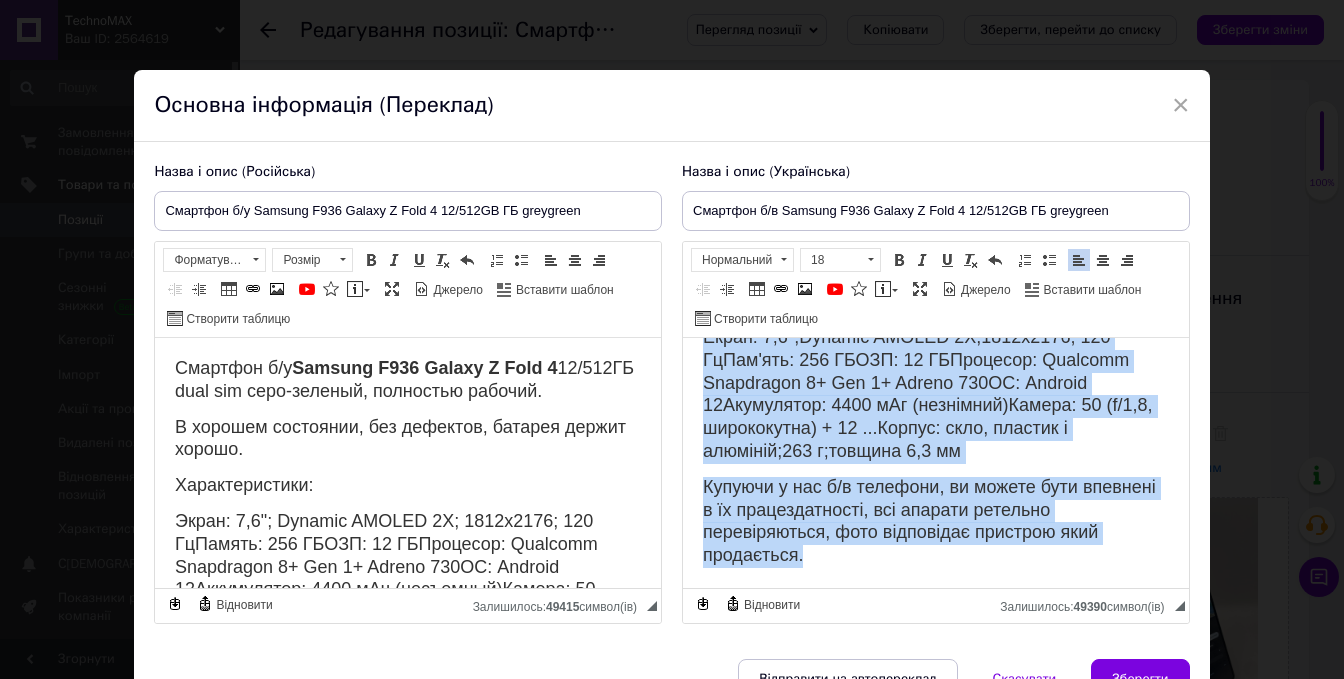 drag, startPoint x: 700, startPoint y: 364, endPoint x: 1848, endPoint y: 927, distance: 1278.6216 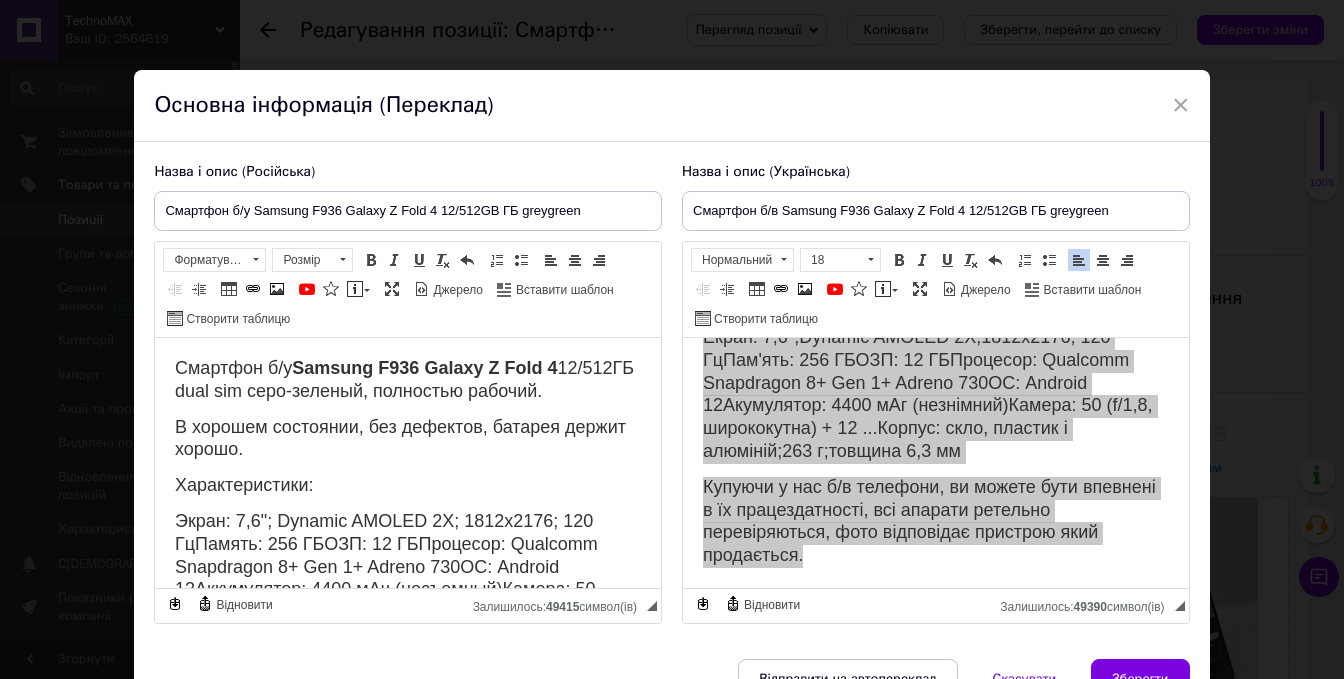 click on "В хорошем состоянии, без дефектов, батарея держит хорошо." at bounding box center (408, 440) 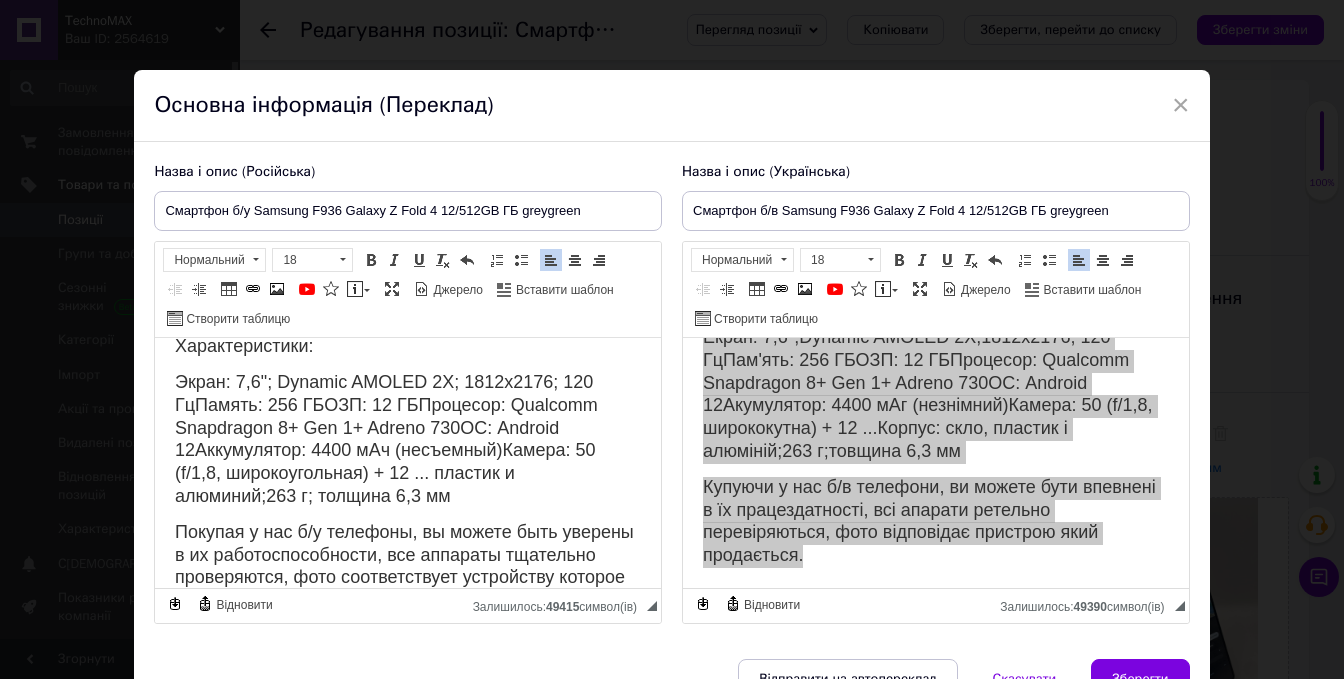scroll, scrollTop: 187, scrollLeft: 0, axis: vertical 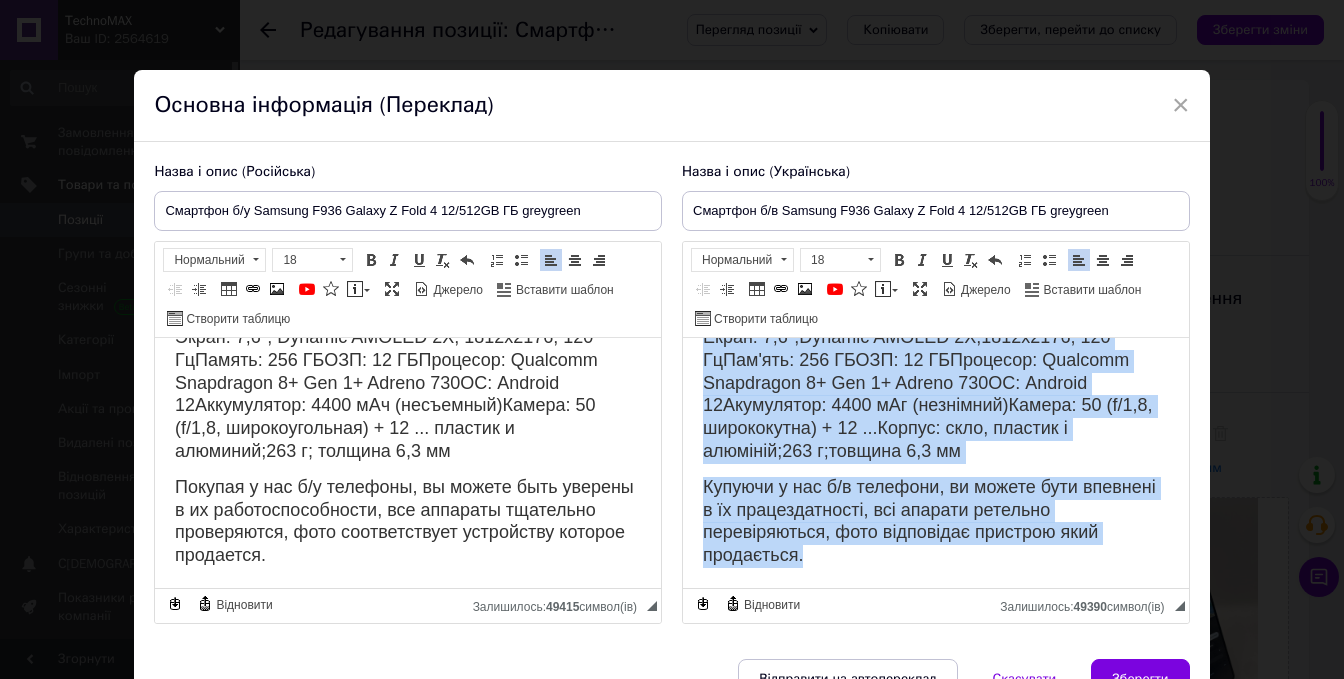 click on "Купуючи у нас б/в телефони, ви можете бути впевнені в їх працездатності, всі апарати ретельно перевіряються, фото відповідає пристрою який продається." at bounding box center [929, 521] 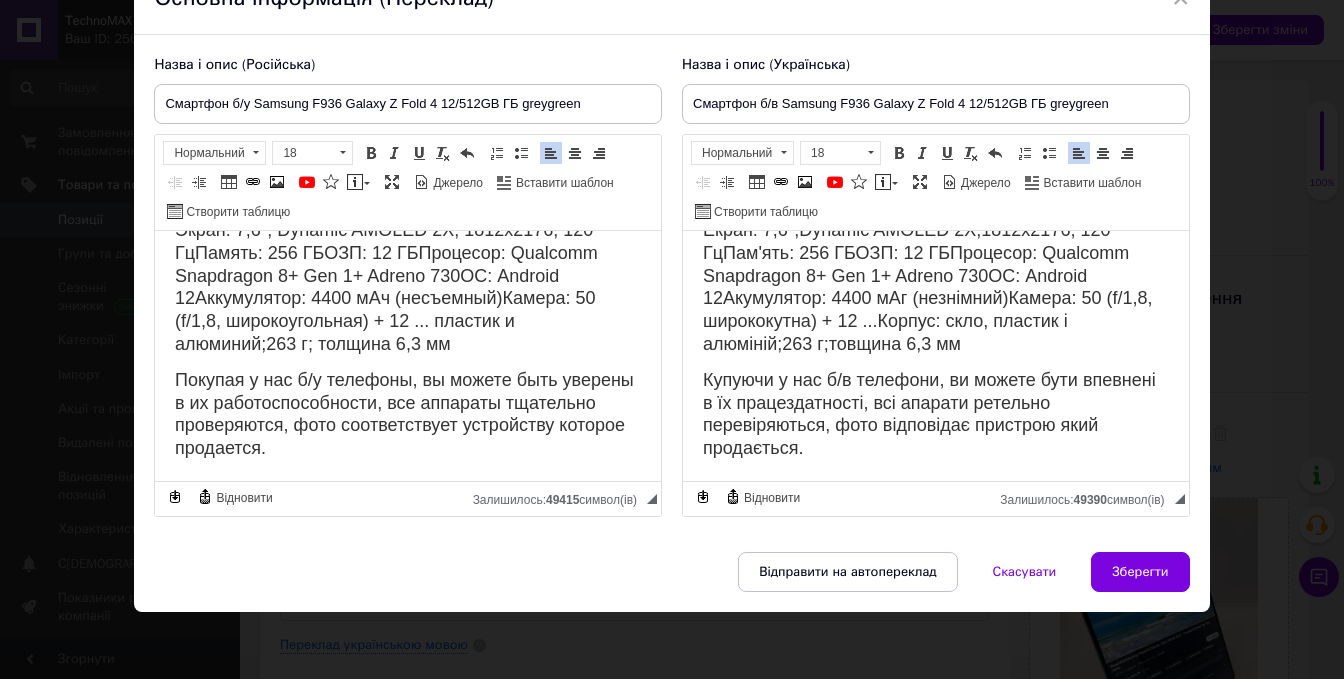 scroll, scrollTop: 0, scrollLeft: 0, axis: both 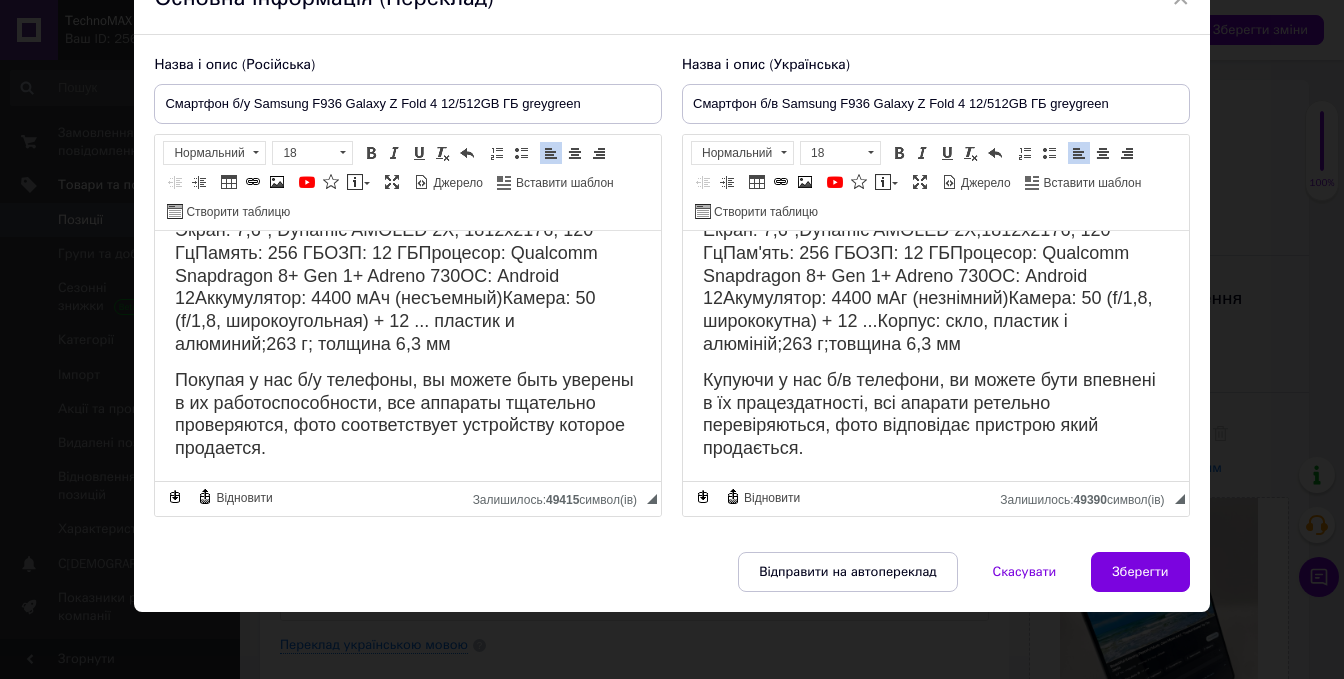 click on "Смартфон б/у  Samsung F936 Galaxy Z Fold 4  12/512ГБ dual sim серо-зеленый, полностью рабочий. В хорошем состоянии, без дефектов, батарея держит хорошо.  Характеристики: Экран: 7,6"; Dynamic AMOLED 2X; 1812x2176; 120 ГцПамять: 256 ГБОЗП: 12 ГБПроцесор: Qualcomm Snapdragon 8+ Gen 1+ Adreno 730ОС: Android 12Аккумулятор: 4400 мАч (несъемный)Камера: 50 (f/1,8, широкоугольная) + 12 ... пластик и алюминий;263 г; толщина 6,3 мм Покупая у нас б/у телефоны, вы можете быть уверены в их работоспособности, все аппараты тщательно проверяются, фото соответствует устройству которое продается." at bounding box center [408, 264] 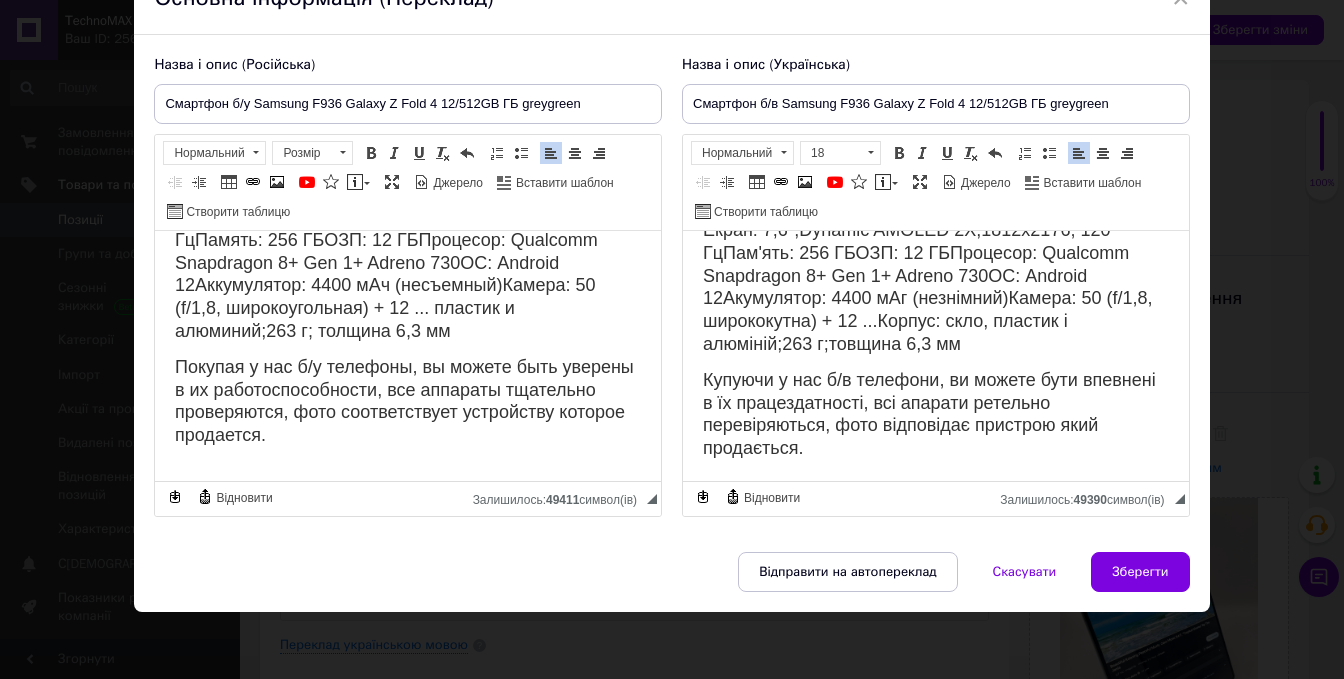 type 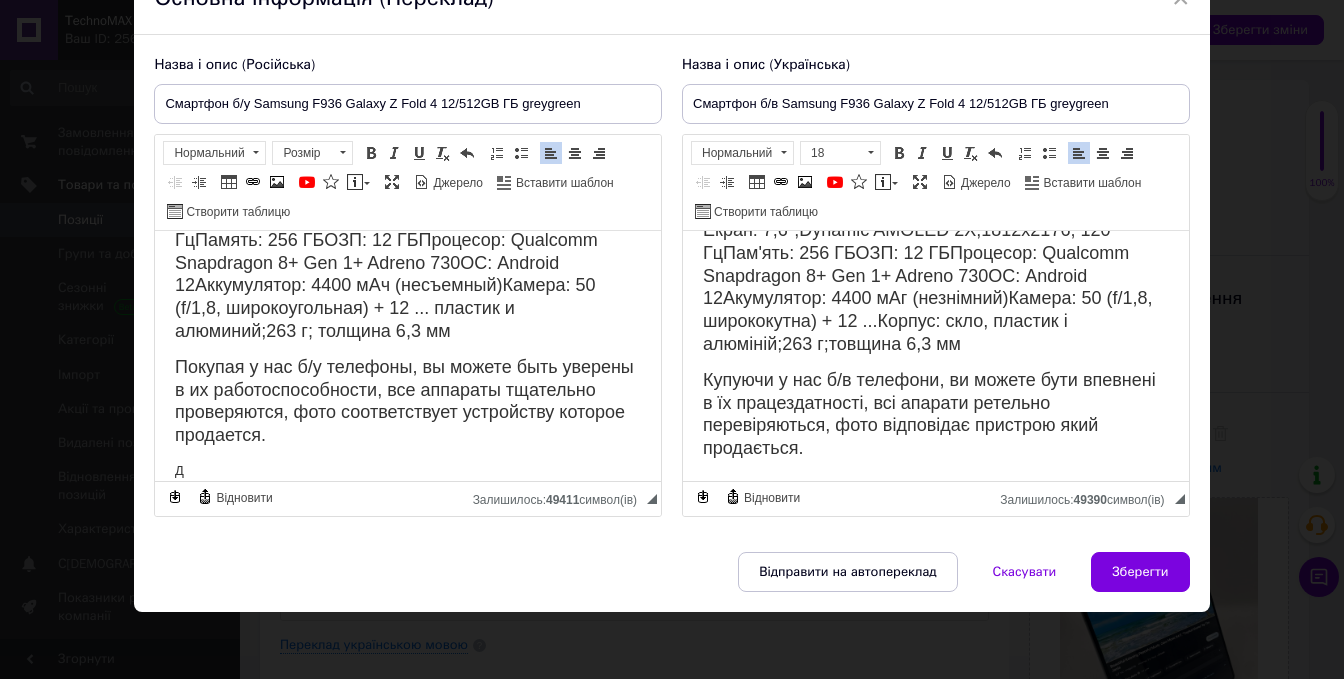 scroll, scrollTop: 198, scrollLeft: 0, axis: vertical 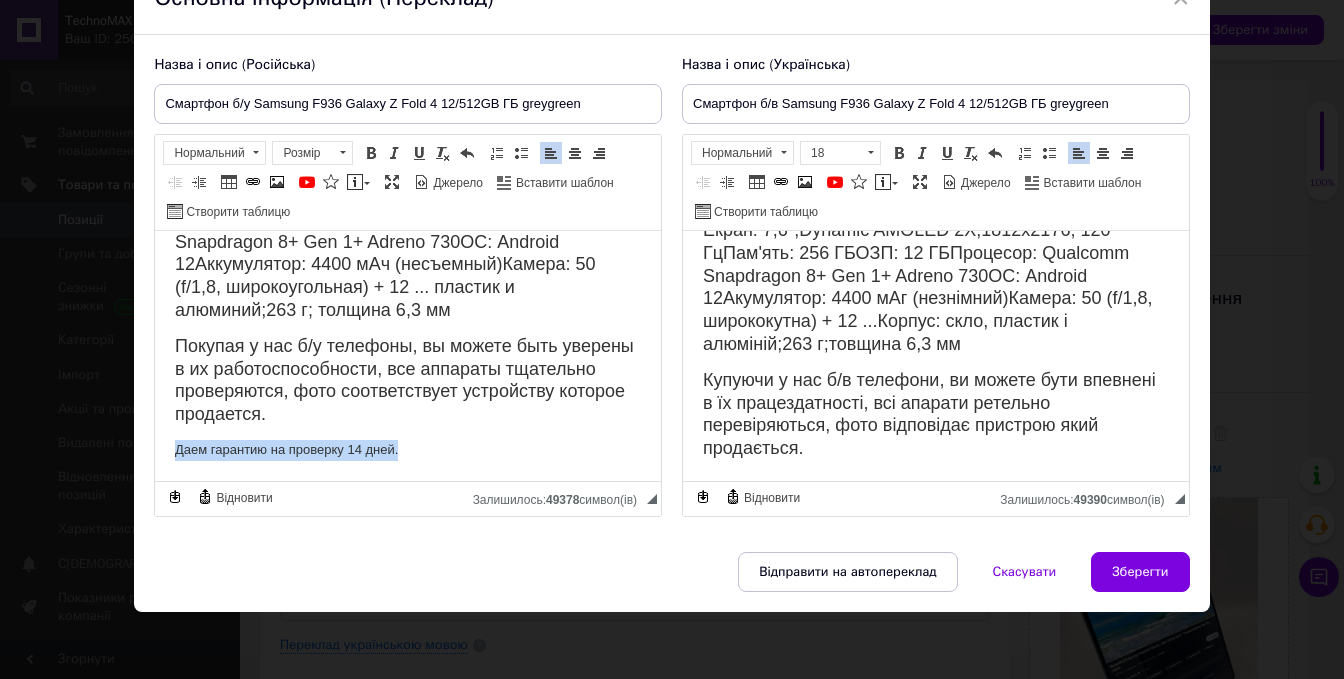 drag, startPoint x: 398, startPoint y: 476, endPoint x: 82, endPoint y: 489, distance: 316.2673 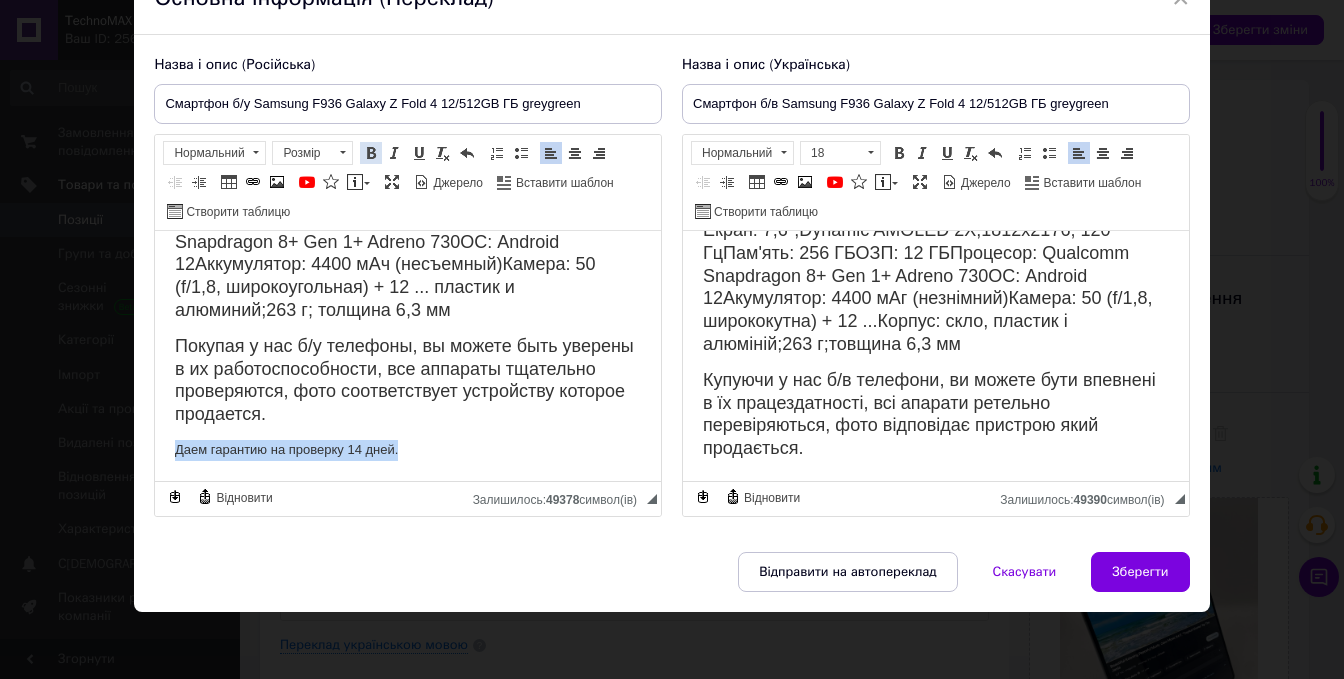 click at bounding box center [371, 153] 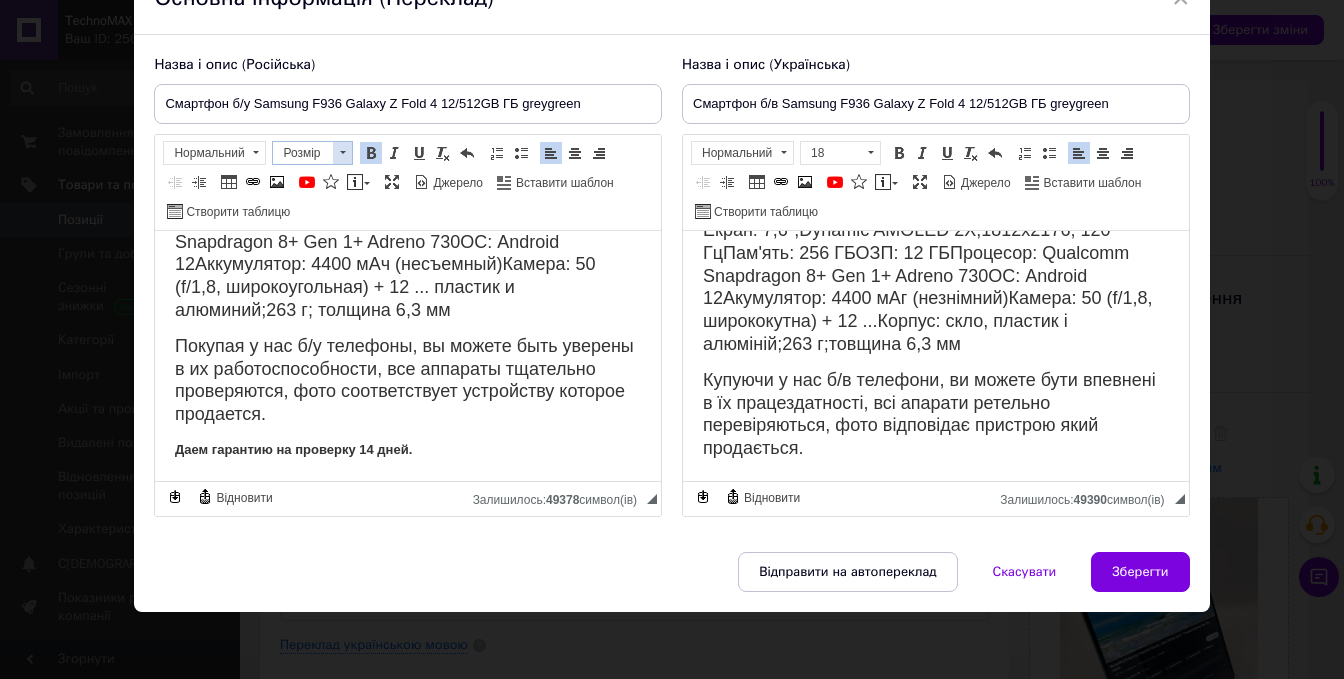 click at bounding box center (342, 153) 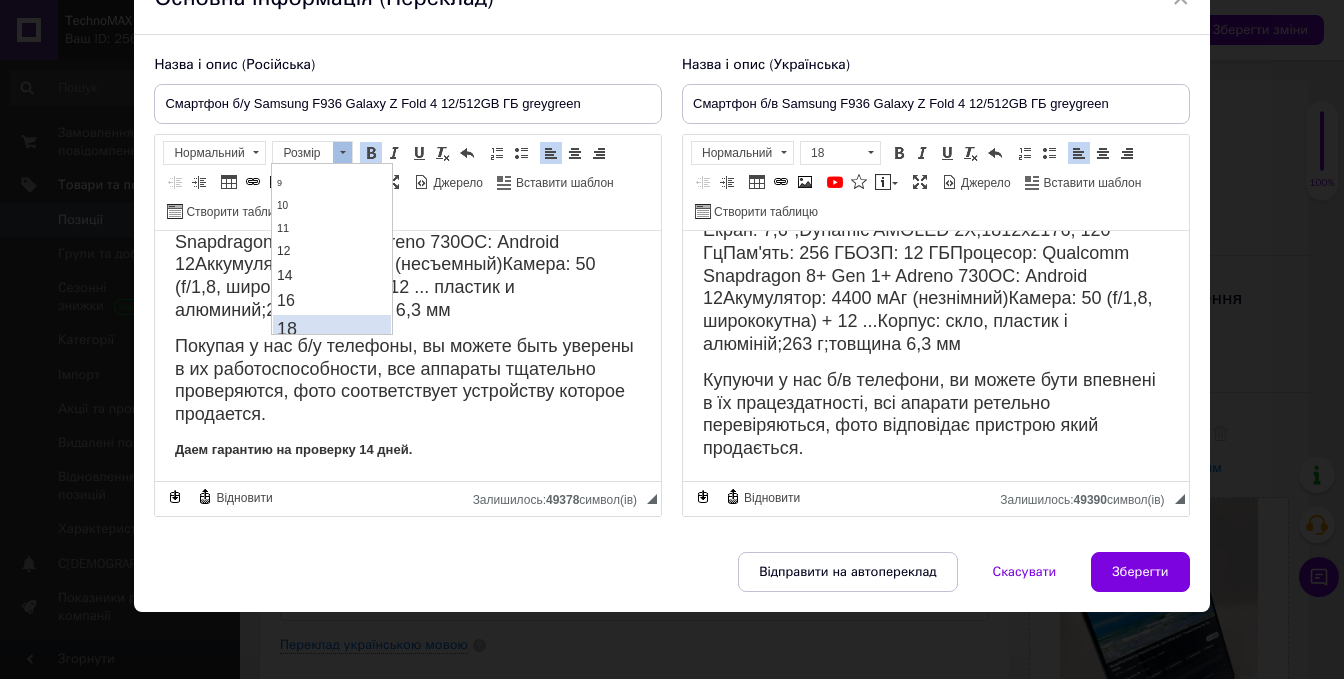 scroll, scrollTop: 100, scrollLeft: 0, axis: vertical 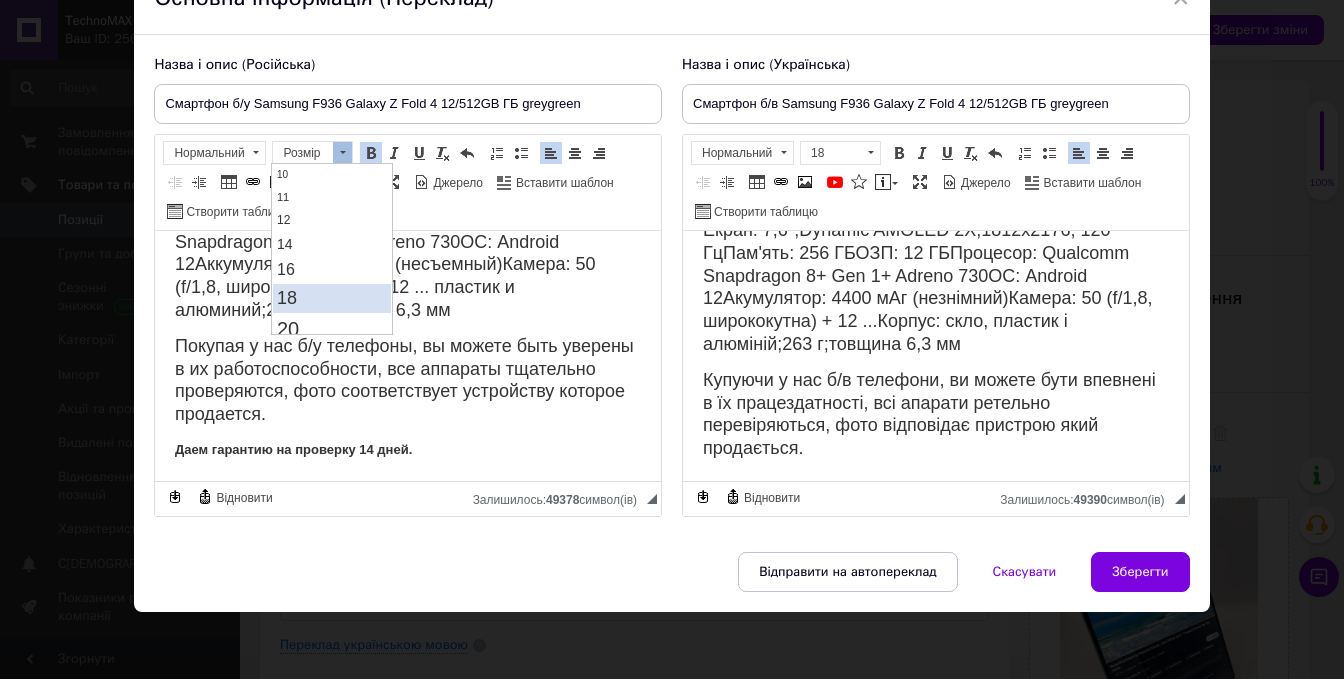 click on "18" at bounding box center (332, 298) 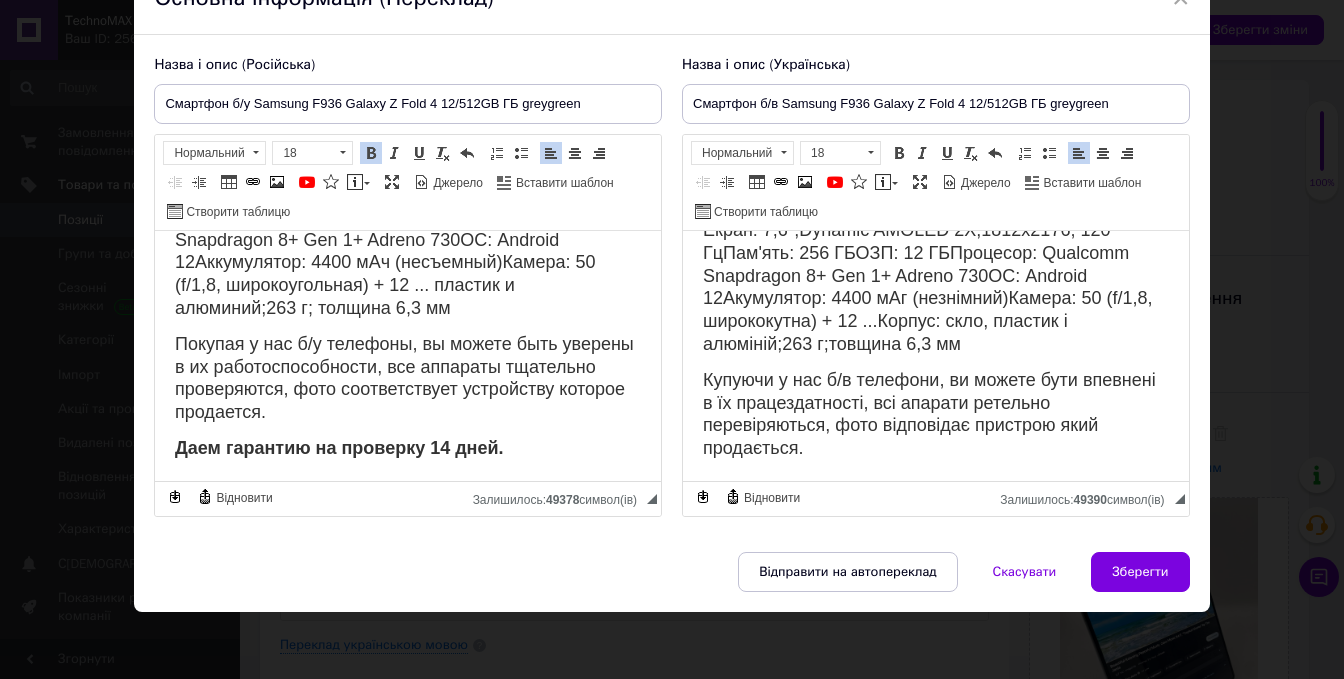 scroll, scrollTop: 0, scrollLeft: 0, axis: both 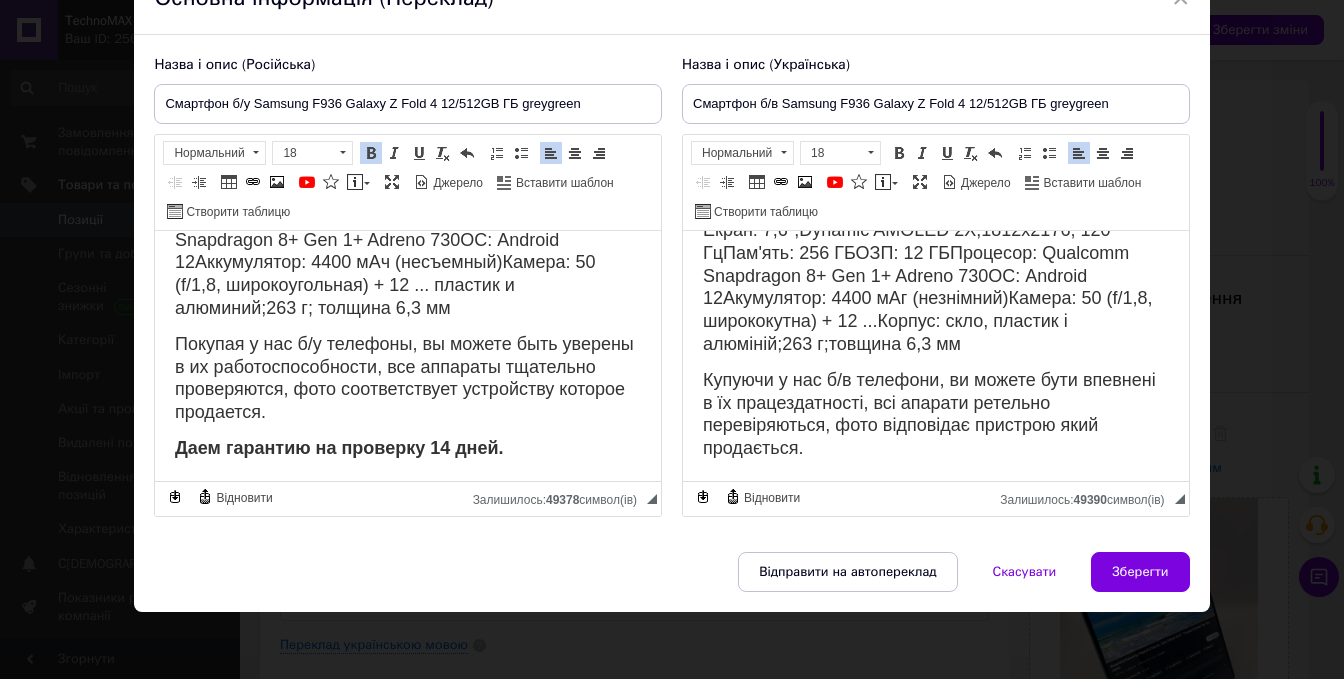click at bounding box center [371, 153] 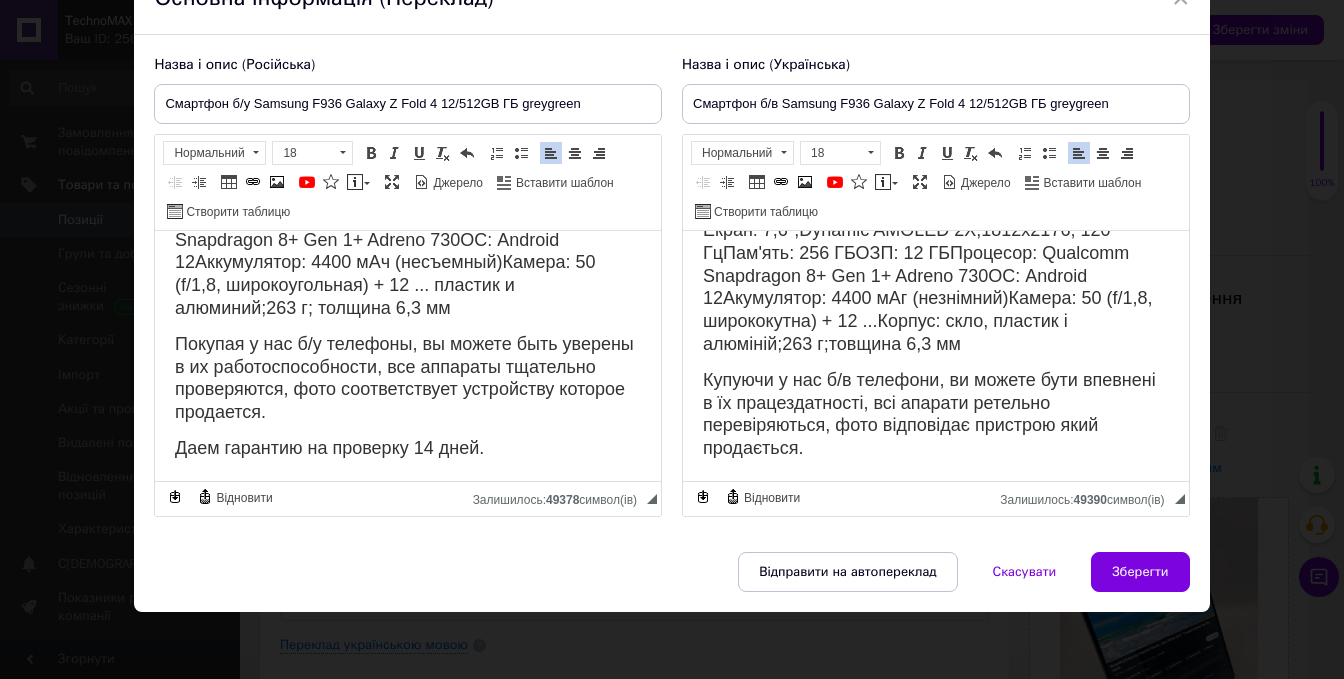 click on "Купуючи у нас б/в телефони, ви можете бути впевнені в їх працездатності, всі апарати ретельно перевіряються, фото відповідає пристрою який продається." at bounding box center (929, 414) 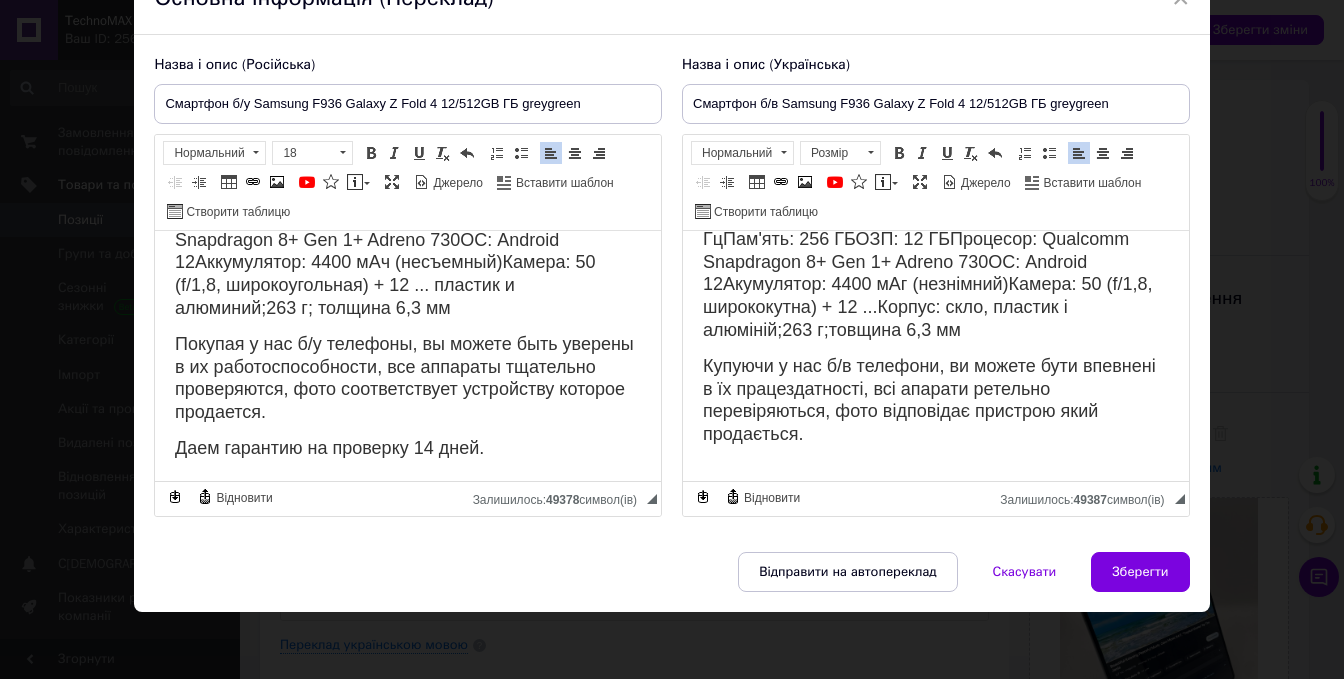 scroll, scrollTop: 213, scrollLeft: 0, axis: vertical 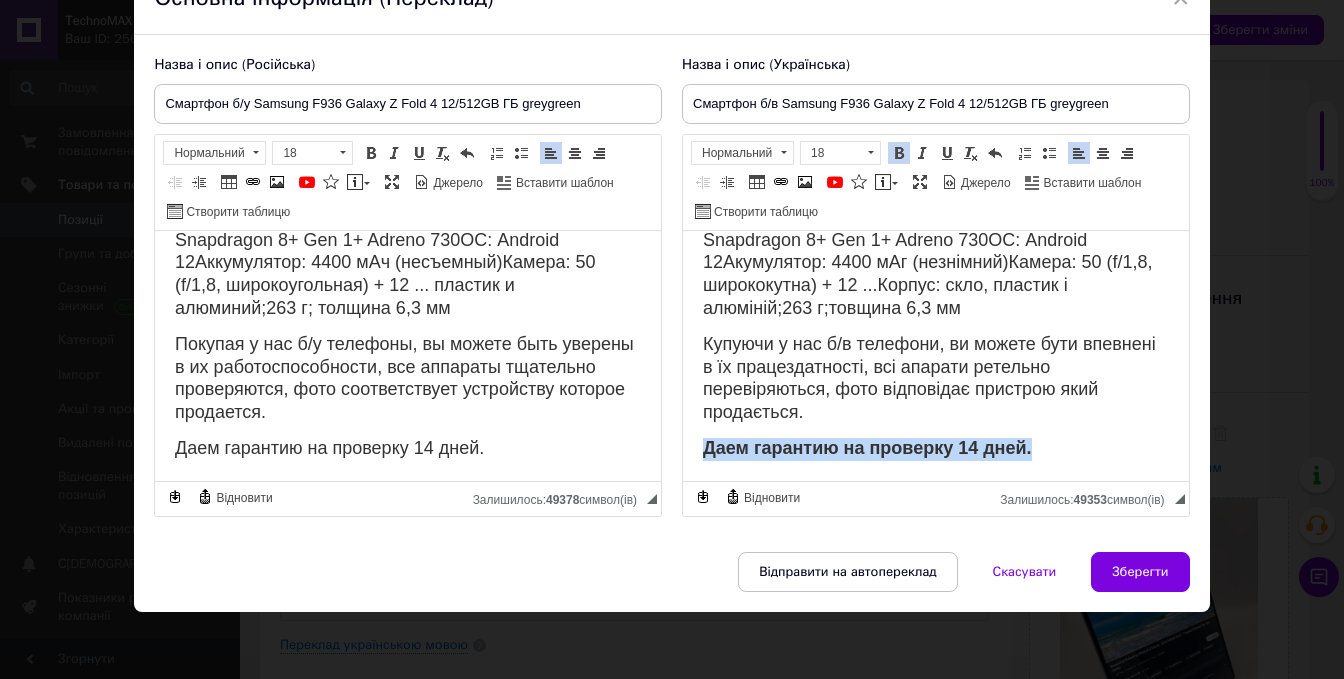 drag, startPoint x: 1049, startPoint y: 469, endPoint x: 1358, endPoint y: 677, distance: 372.4849 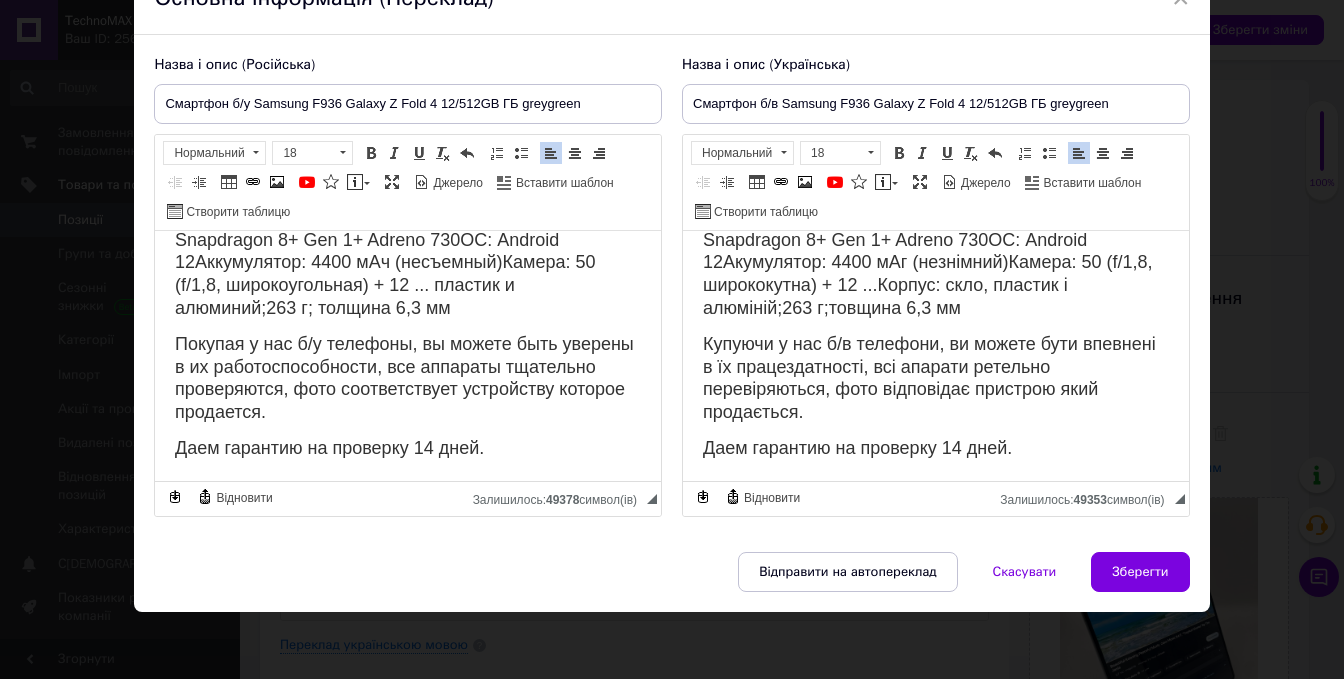 click on "Даем гарантию на проверку 14 дней." at bounding box center (857, 448) 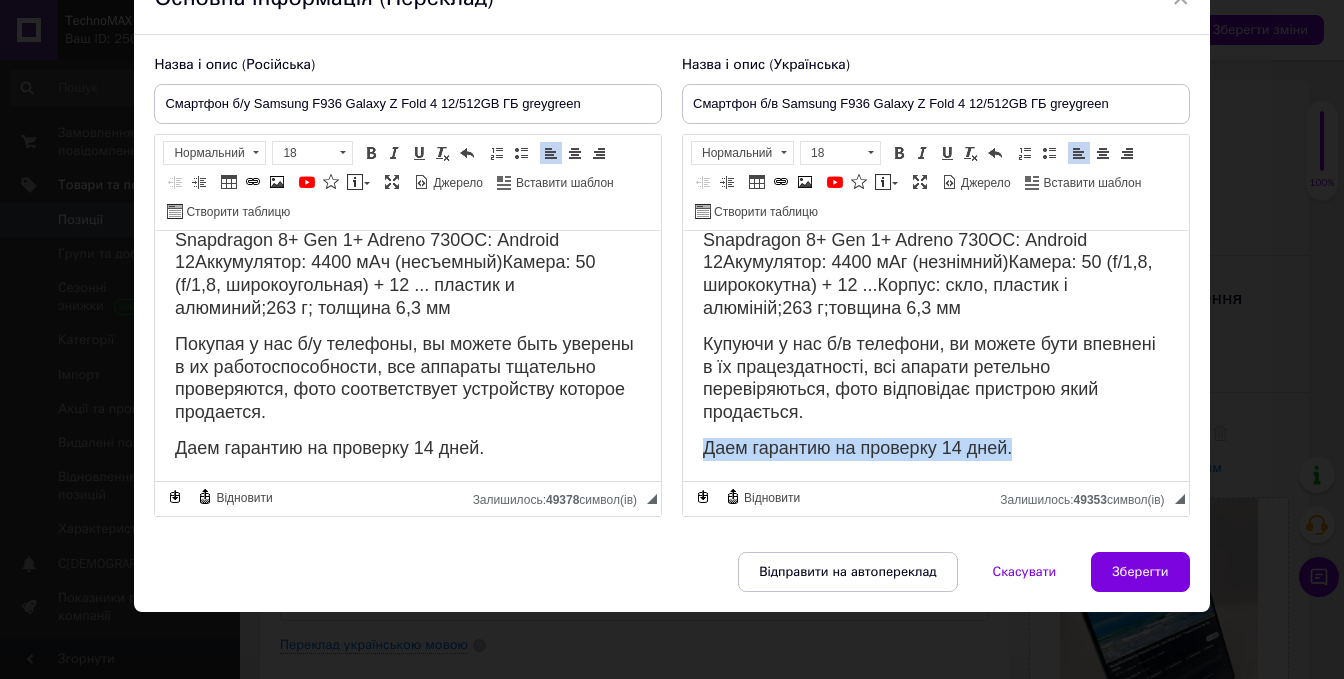 drag, startPoint x: 1011, startPoint y: 447, endPoint x: 728, endPoint y: 450, distance: 283.0159 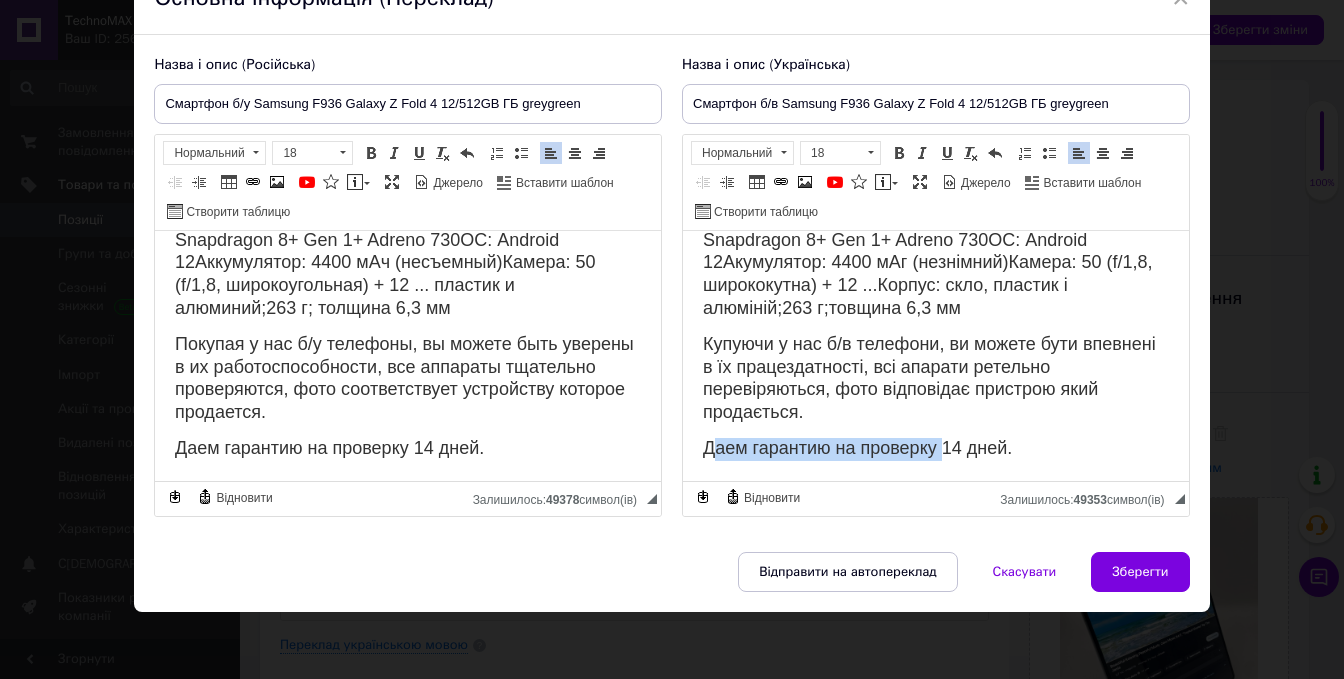 drag, startPoint x: 943, startPoint y: 446, endPoint x: 714, endPoint y: 453, distance: 229.10696 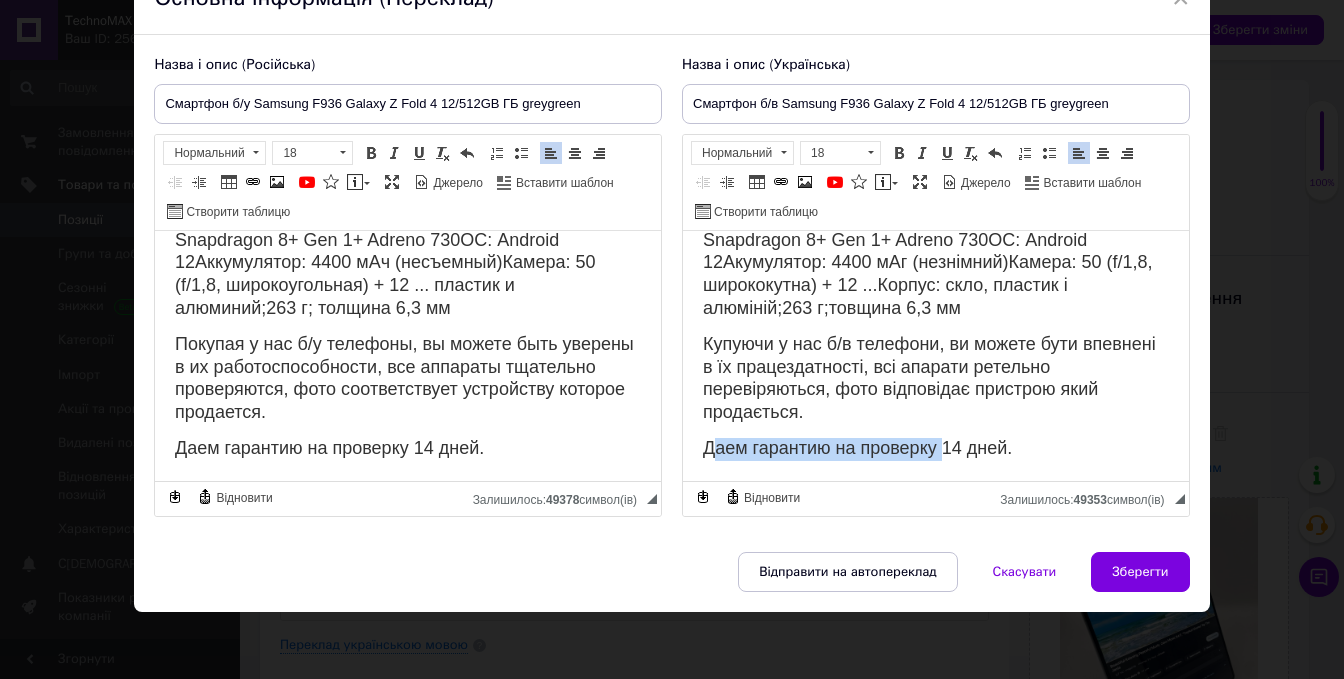 type 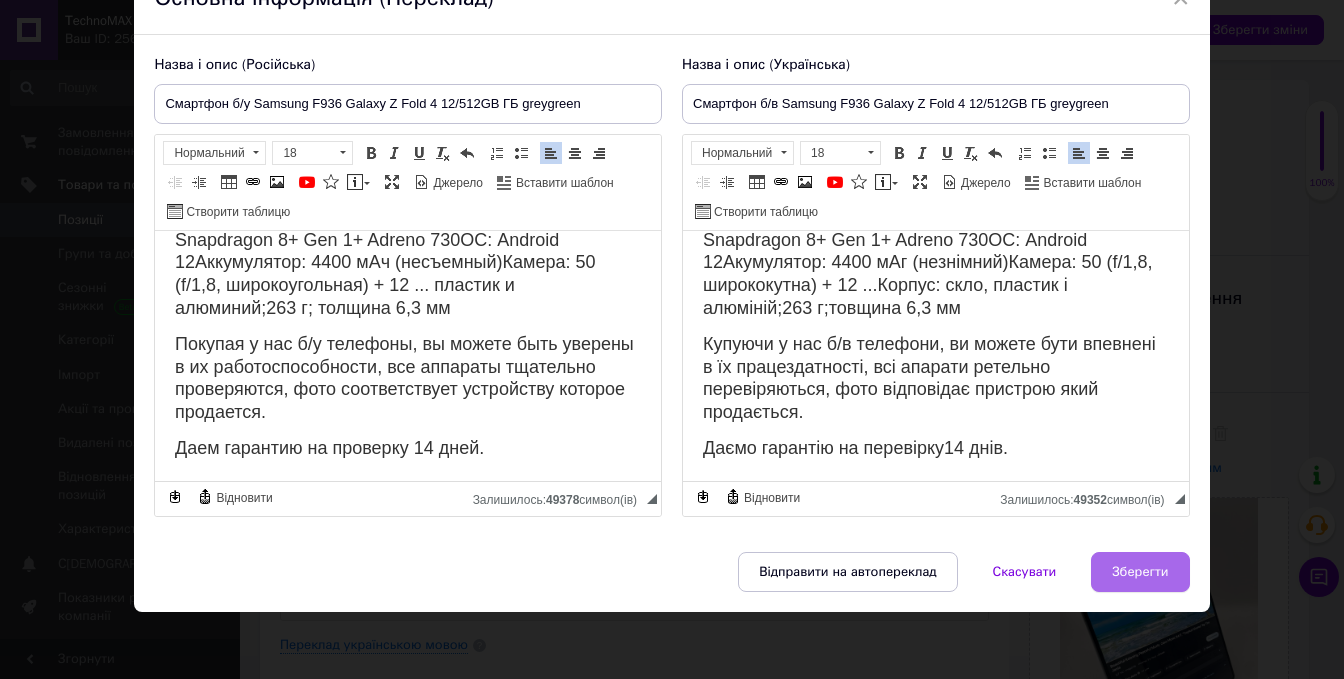 click on "Зберегти" at bounding box center (1140, 572) 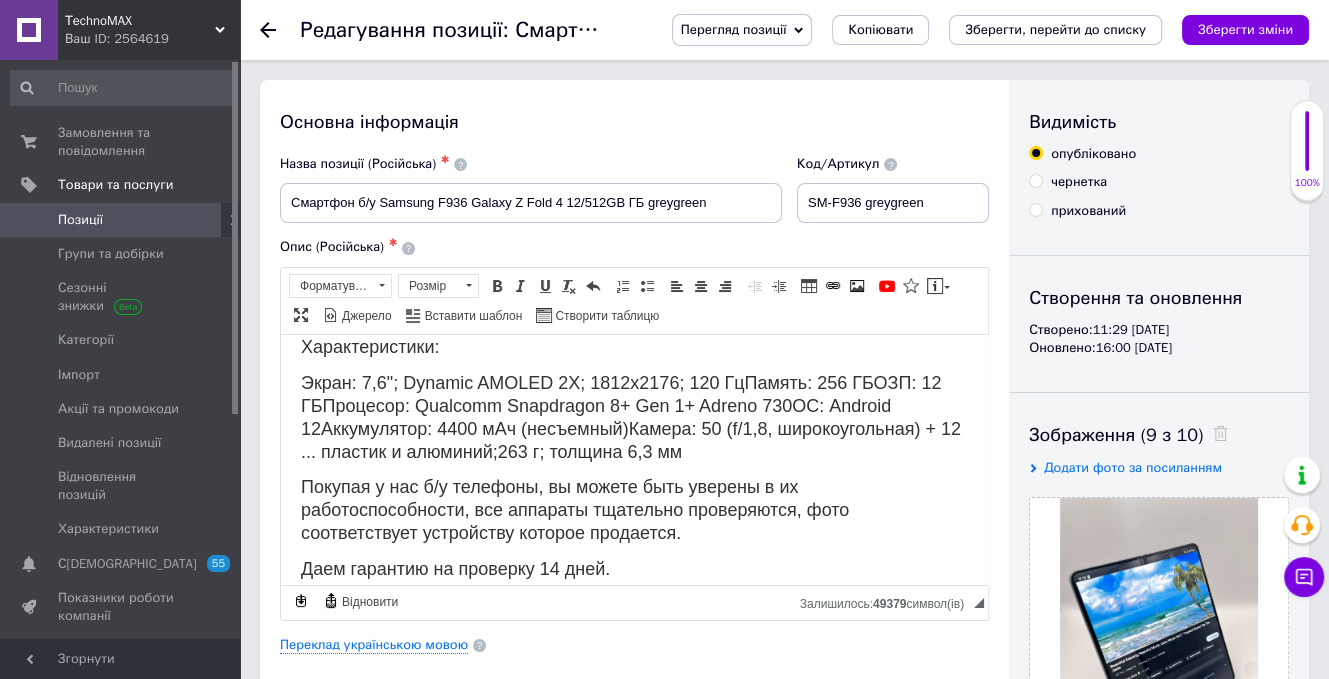 scroll, scrollTop: 113, scrollLeft: 0, axis: vertical 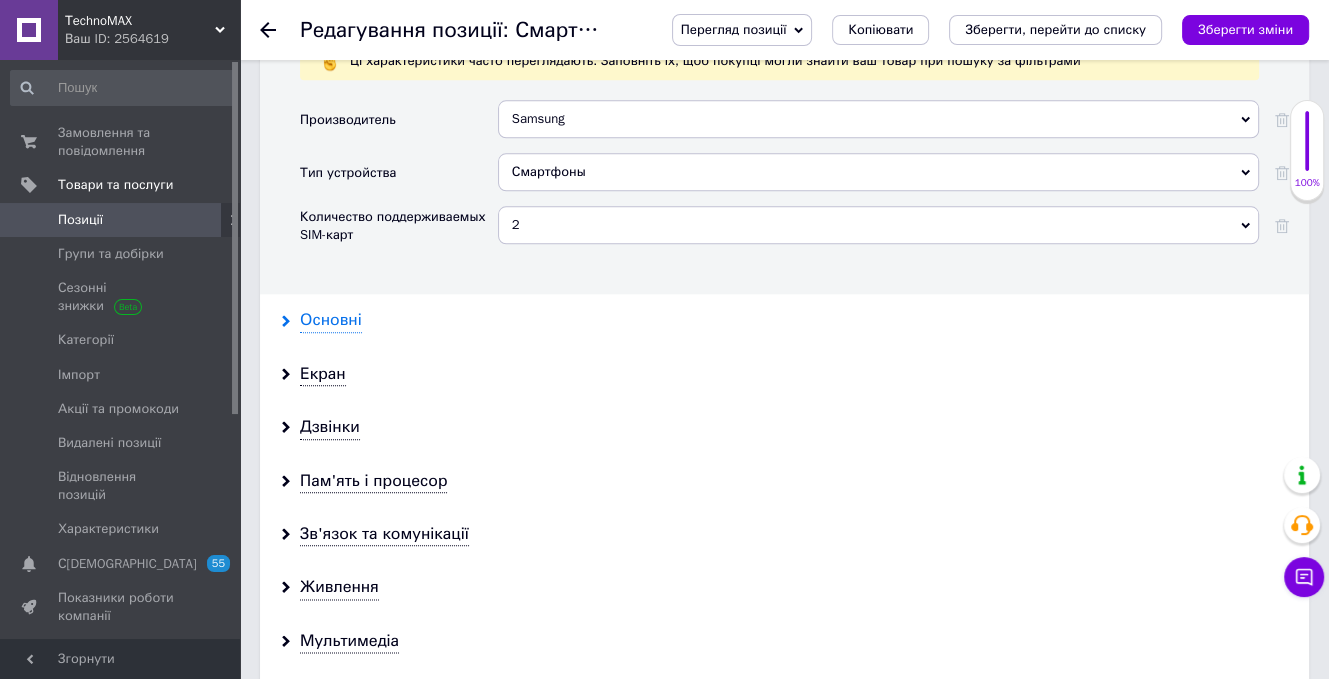 click on "Основні" at bounding box center (331, 320) 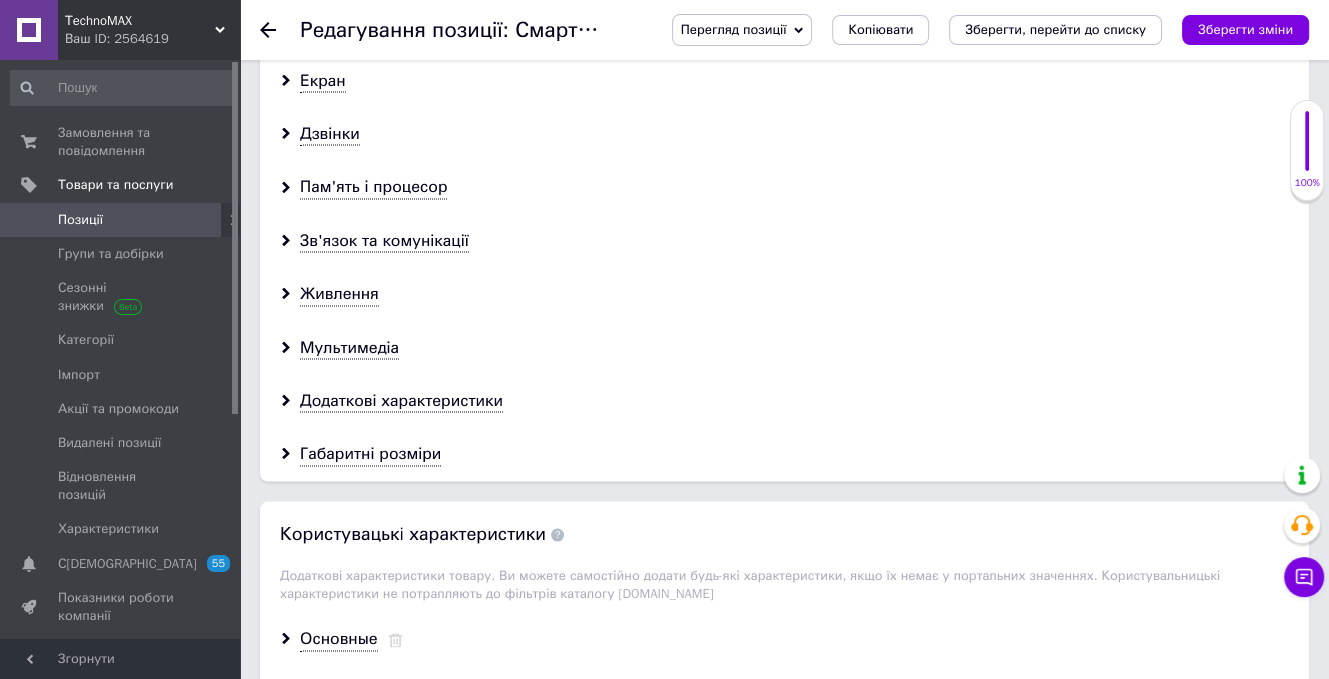 scroll, scrollTop: 3300, scrollLeft: 0, axis: vertical 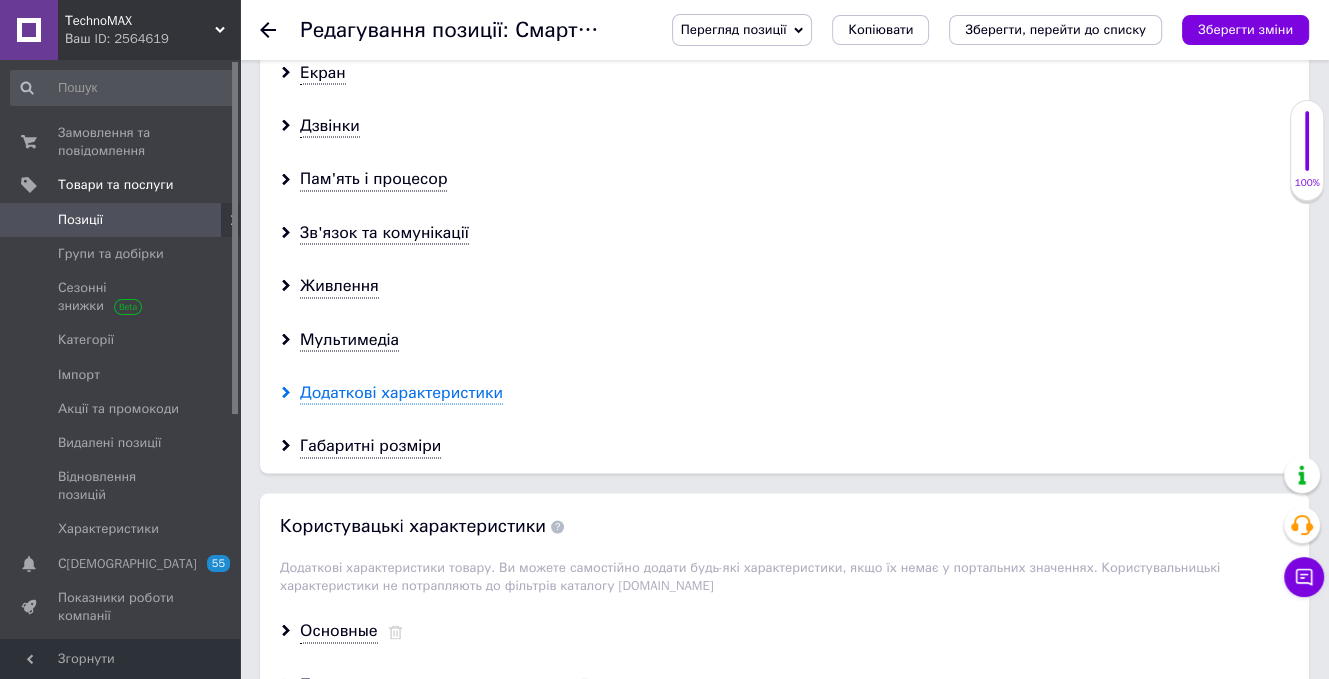 click on "Додаткові характеристики" at bounding box center [401, 392] 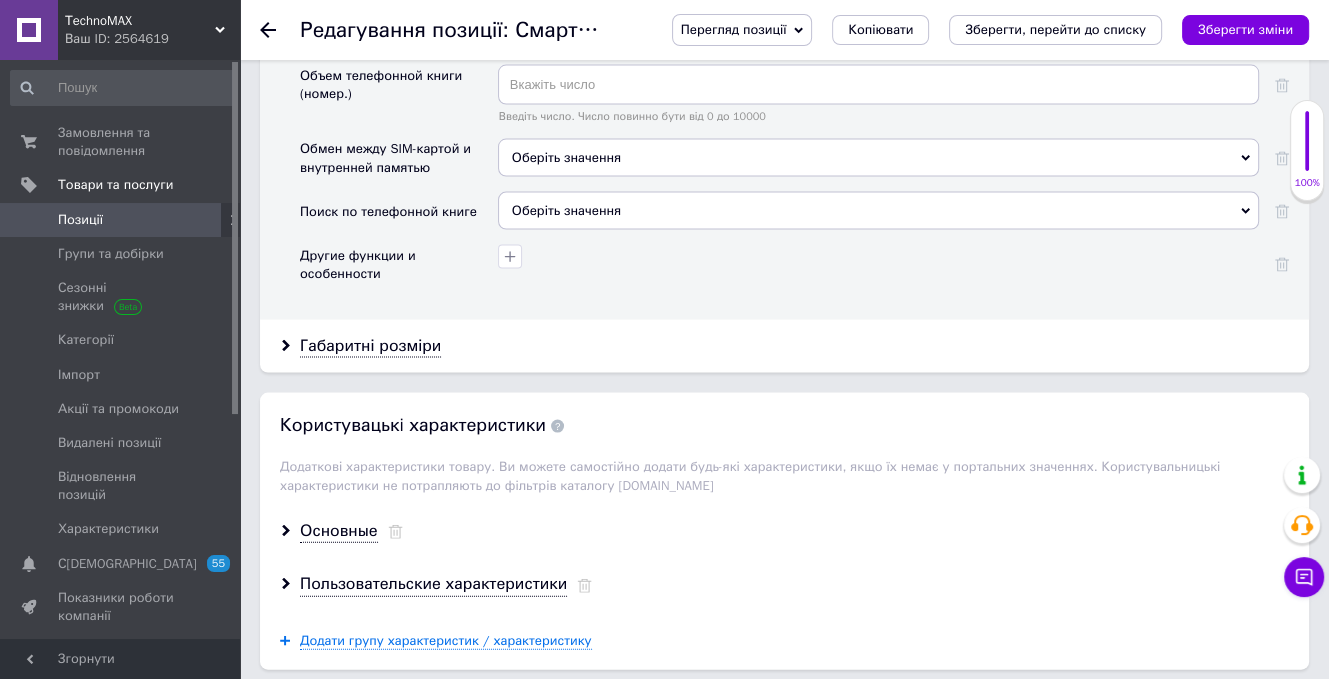 scroll, scrollTop: 3700, scrollLeft: 0, axis: vertical 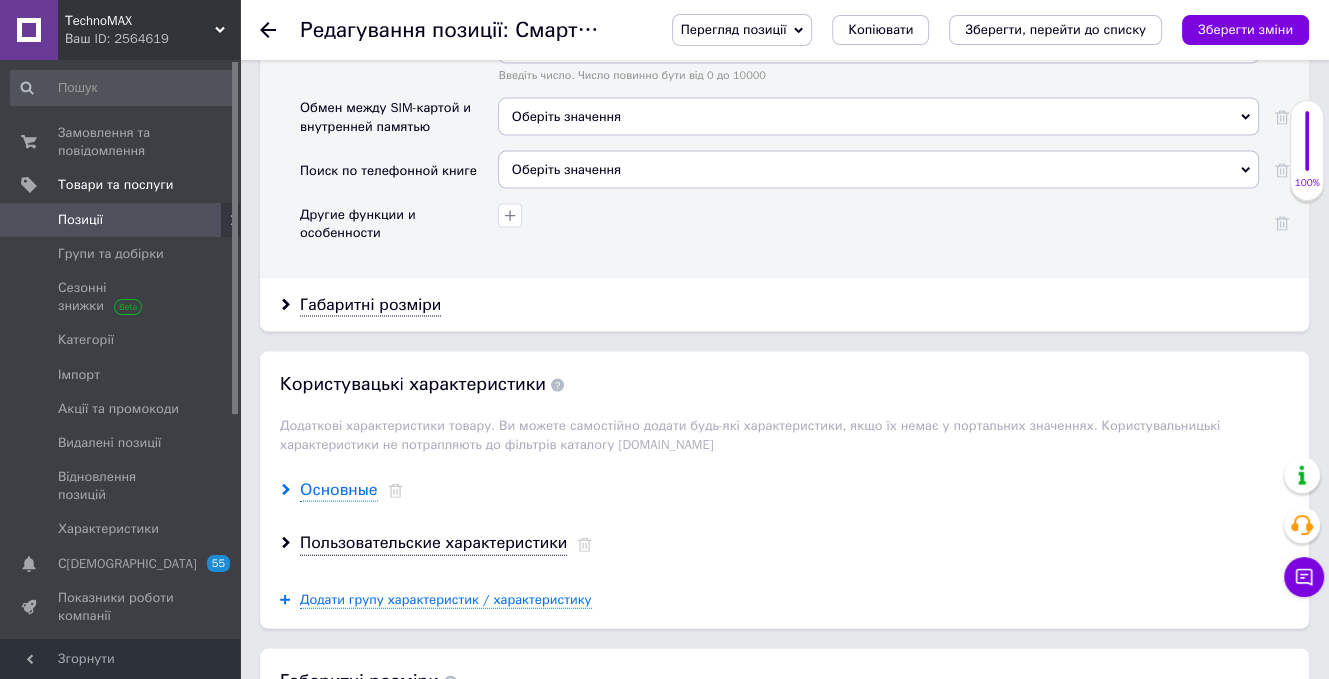 click on "Основные" at bounding box center [339, 490] 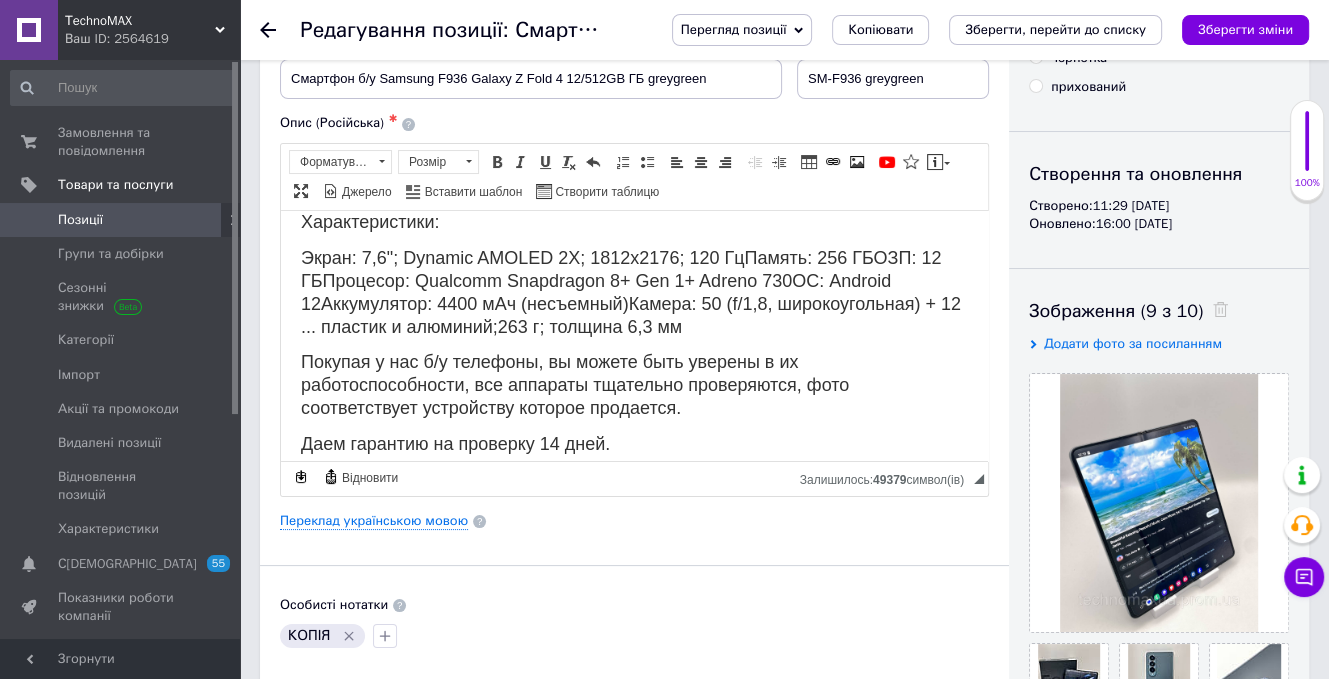 scroll, scrollTop: 0, scrollLeft: 0, axis: both 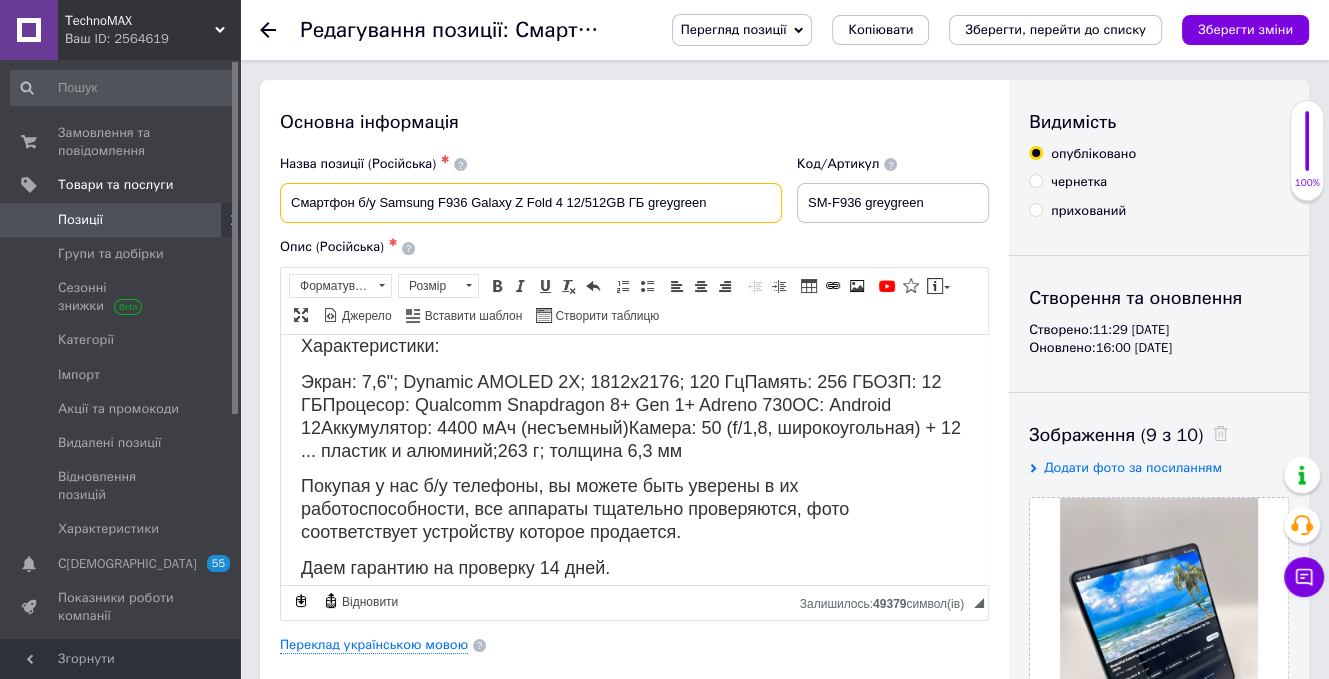 drag, startPoint x: 383, startPoint y: 201, endPoint x: 560, endPoint y: 199, distance: 177.01129 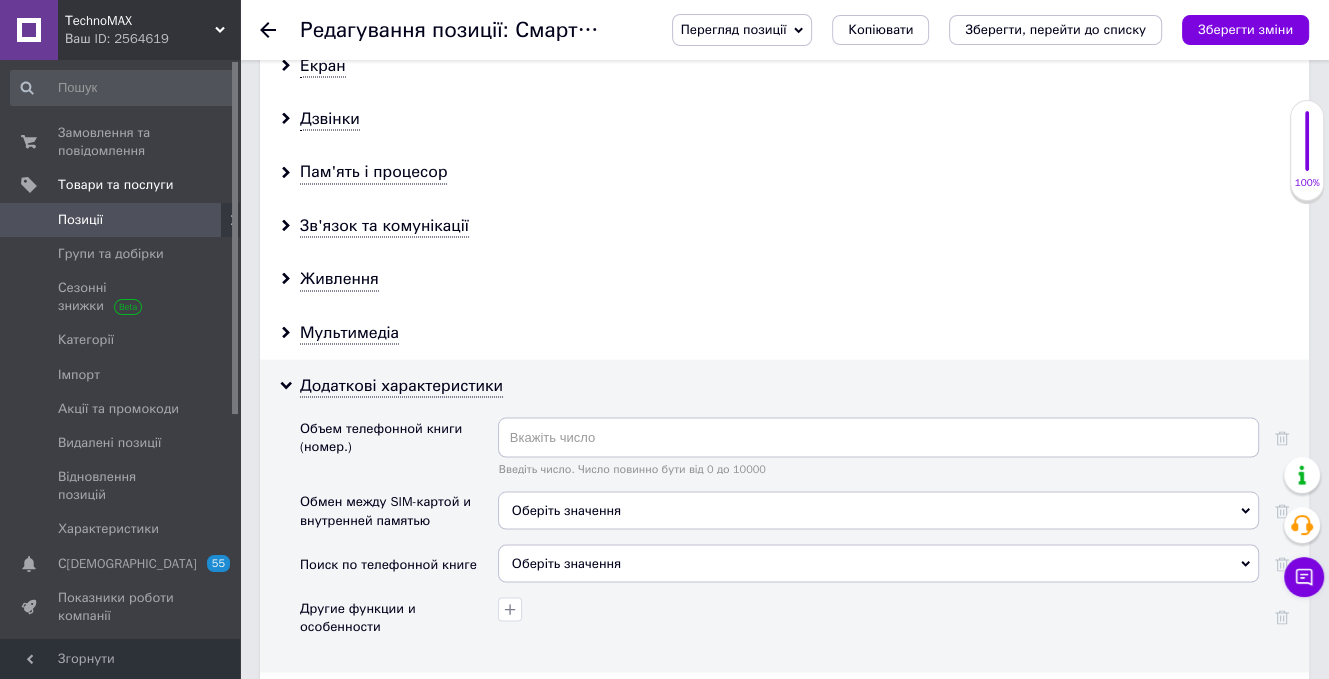 scroll, scrollTop: 3700, scrollLeft: 0, axis: vertical 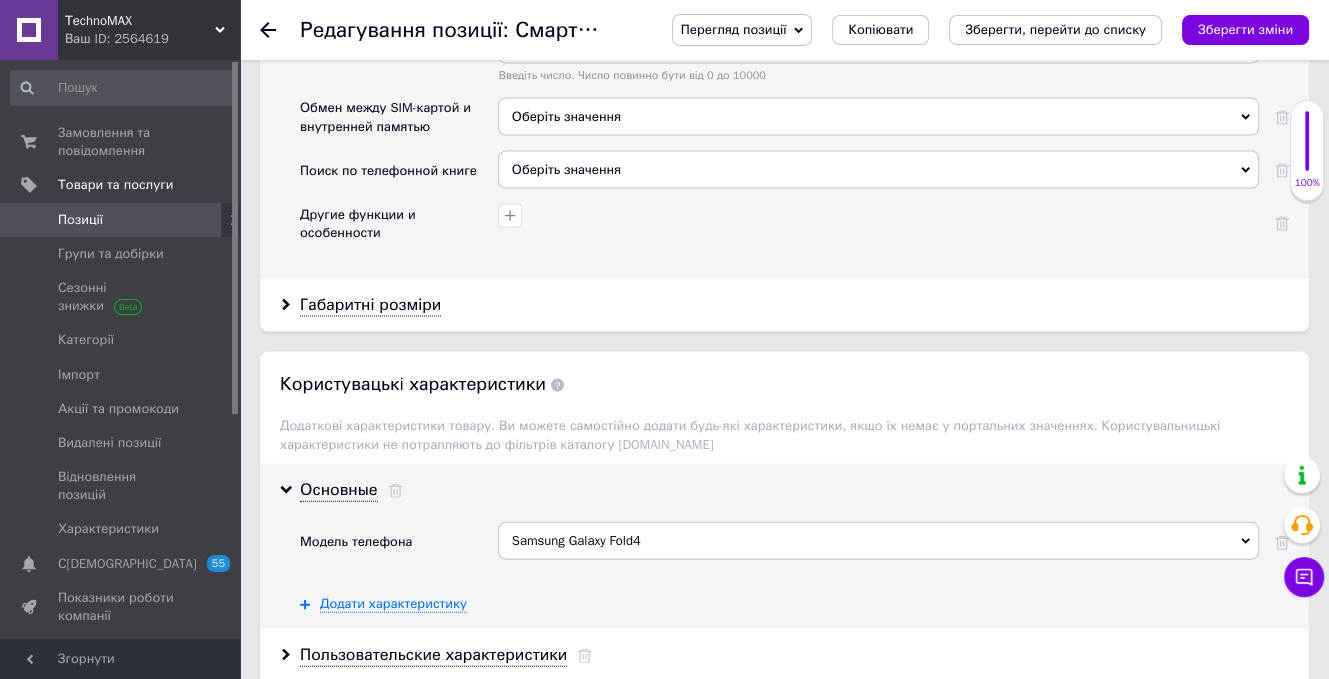 drag, startPoint x: 722, startPoint y: 515, endPoint x: 509, endPoint y: 551, distance: 216.02083 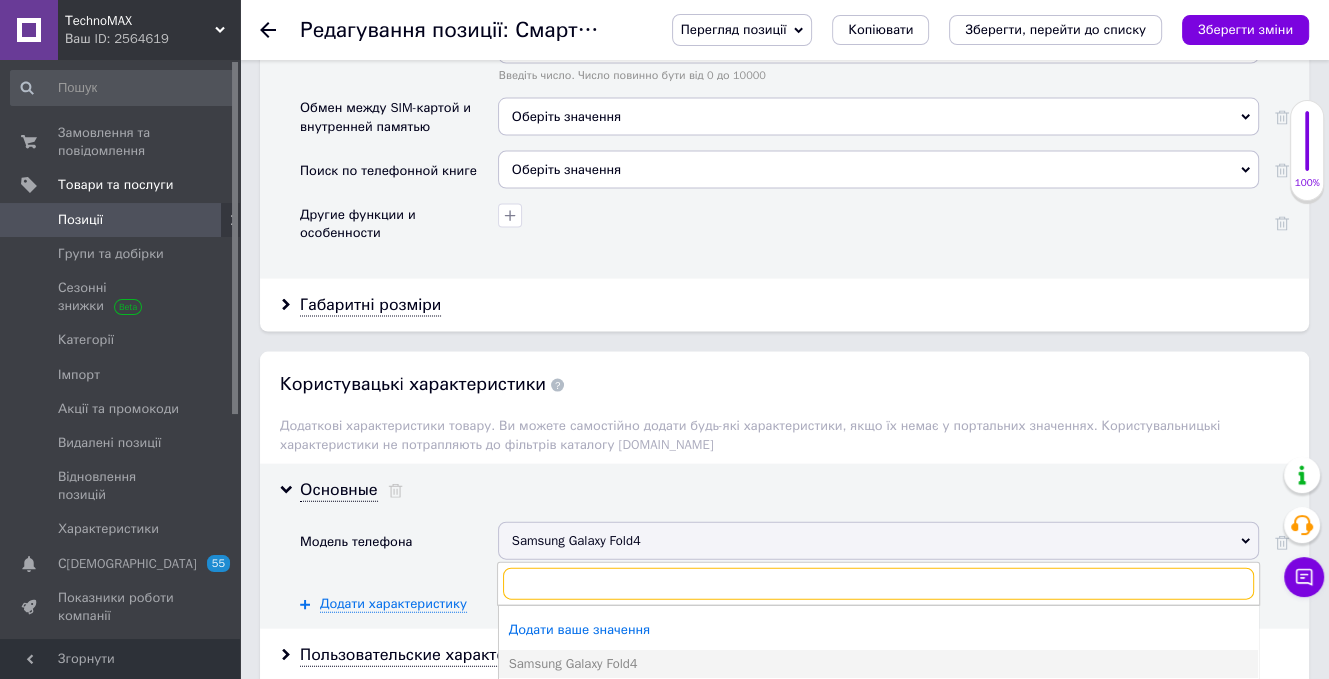paste on "Samsung F936 Galaxy Z Fold 4" 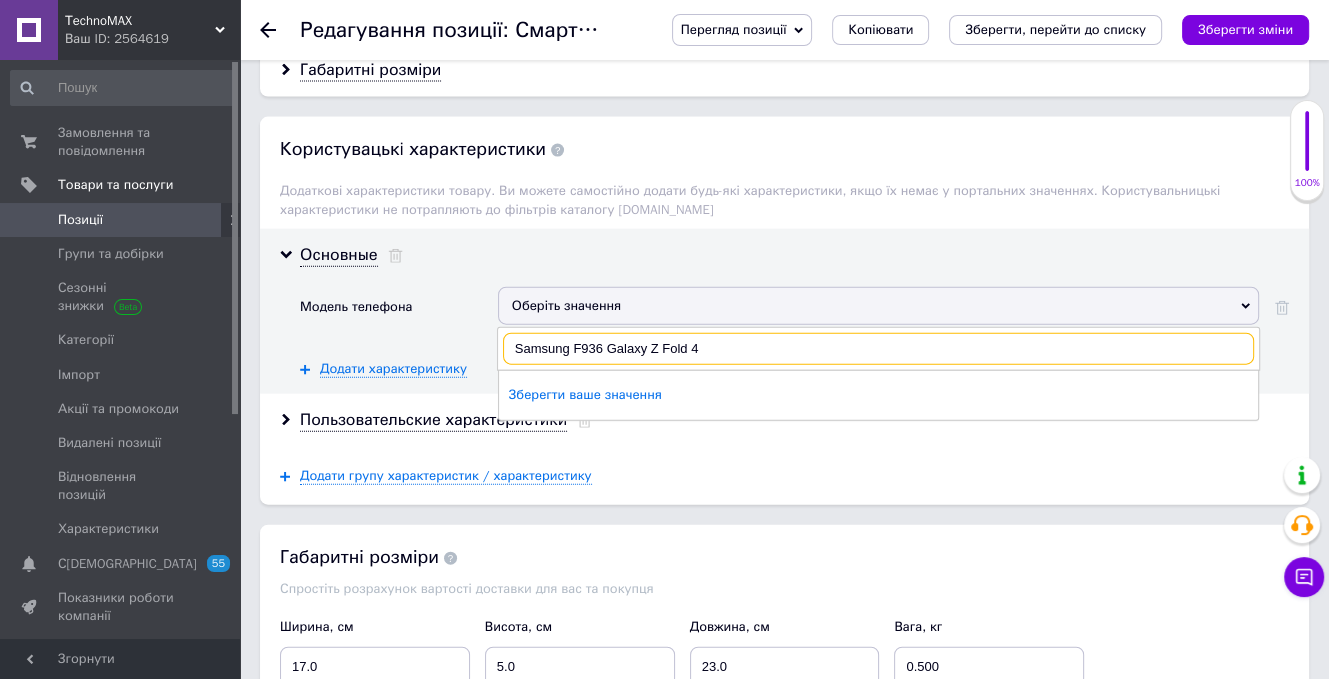 scroll, scrollTop: 4000, scrollLeft: 0, axis: vertical 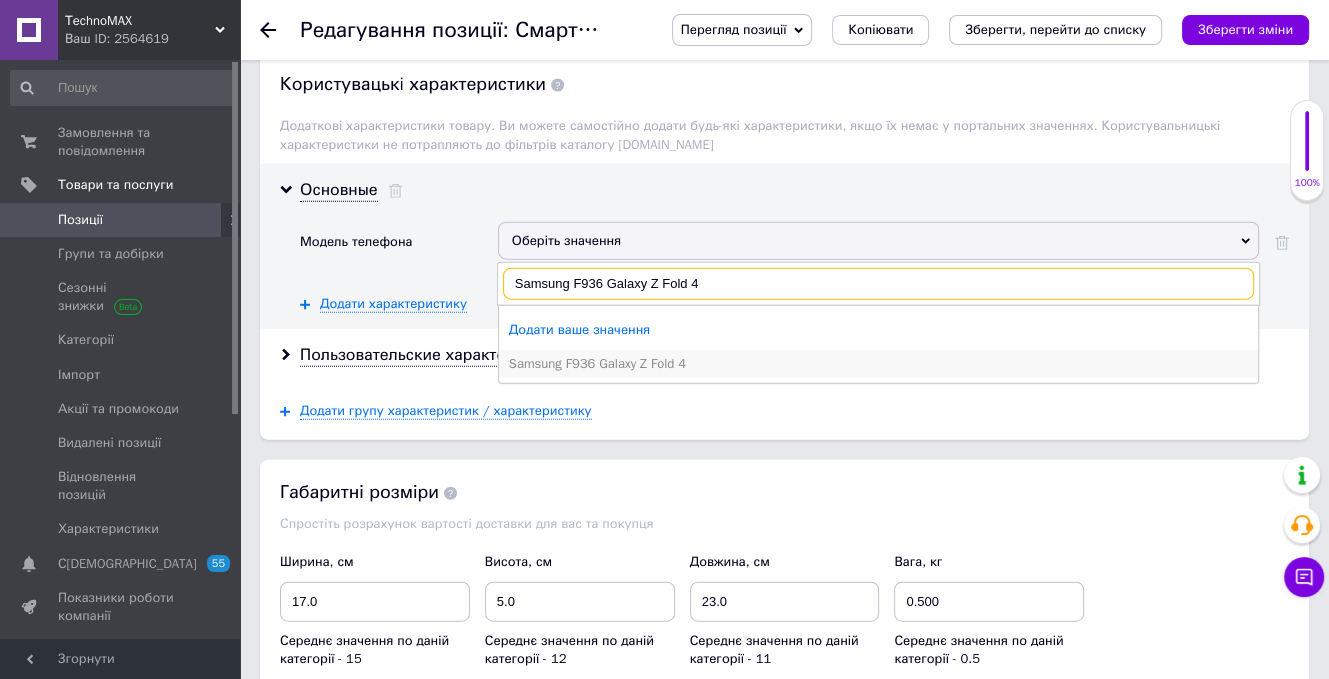 type on "Samsung F936 Galaxy Z Fold 4" 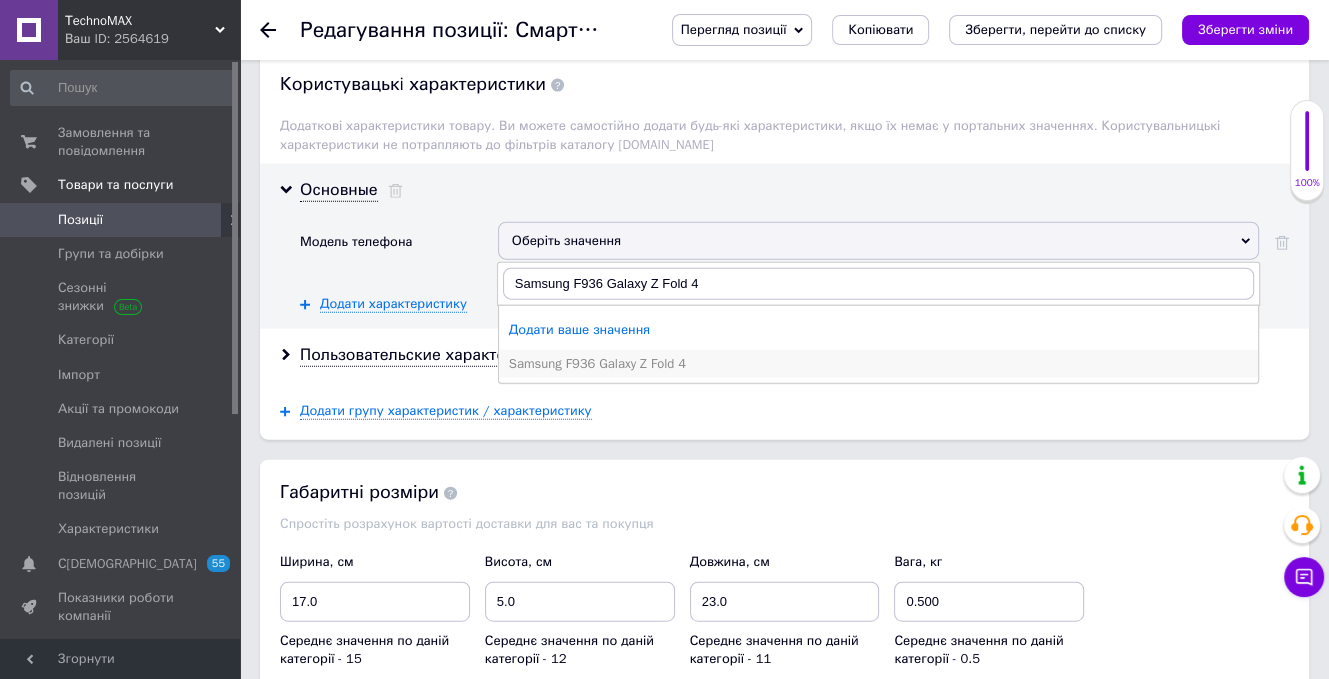 click on "Samsung F936 Galaxy Z Fold 4" at bounding box center [878, 364] 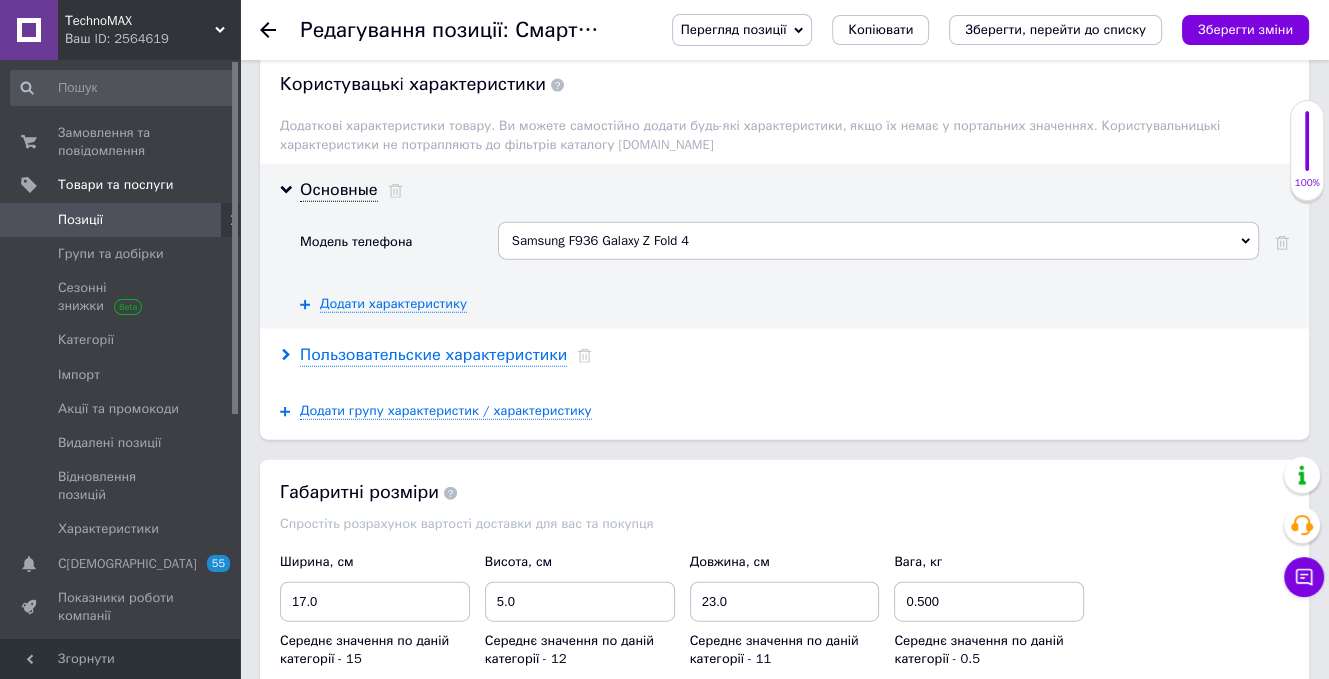 click on "Пользовательские характеристики" at bounding box center [433, 355] 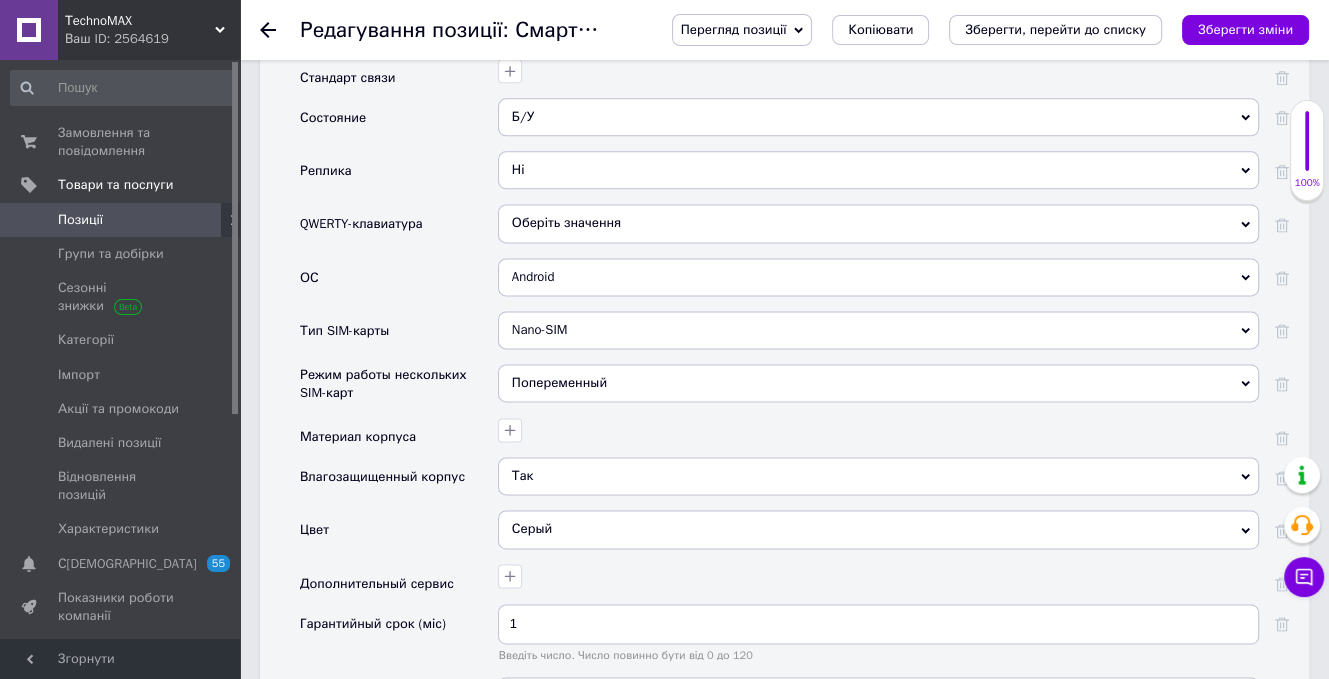 scroll, scrollTop: 2500, scrollLeft: 0, axis: vertical 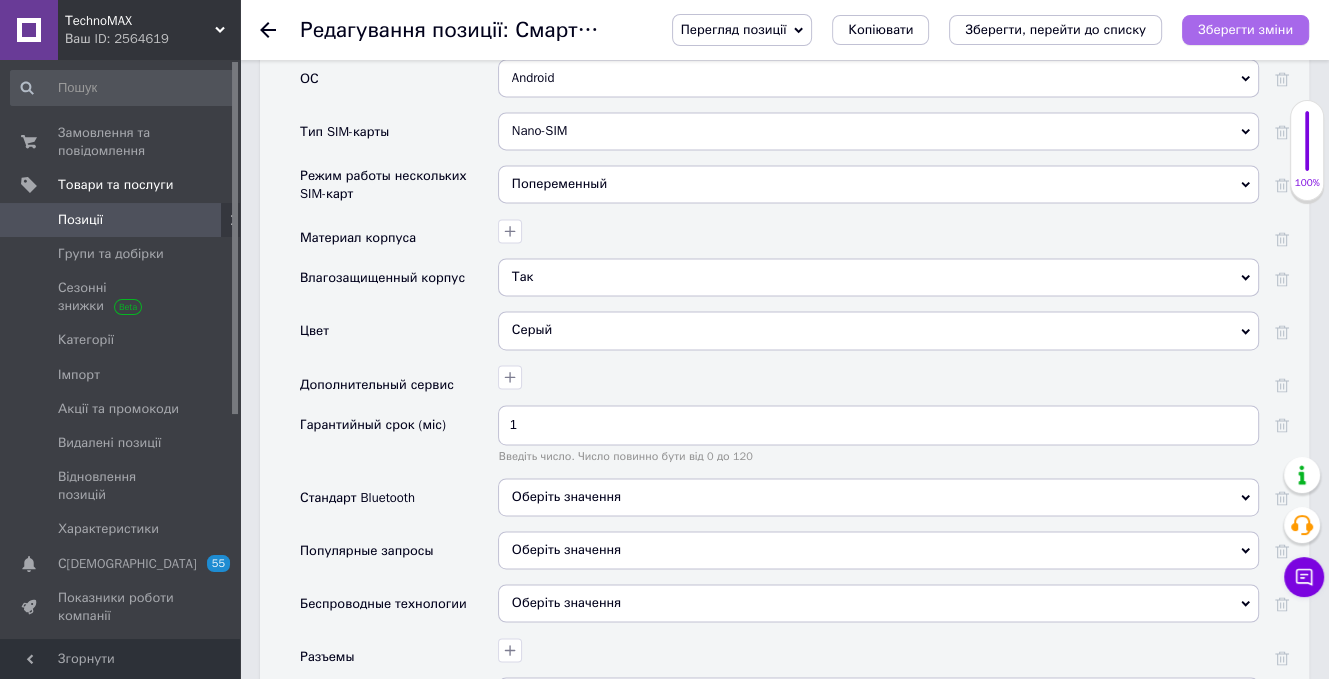 click on "Зберегти зміни" at bounding box center (1245, 29) 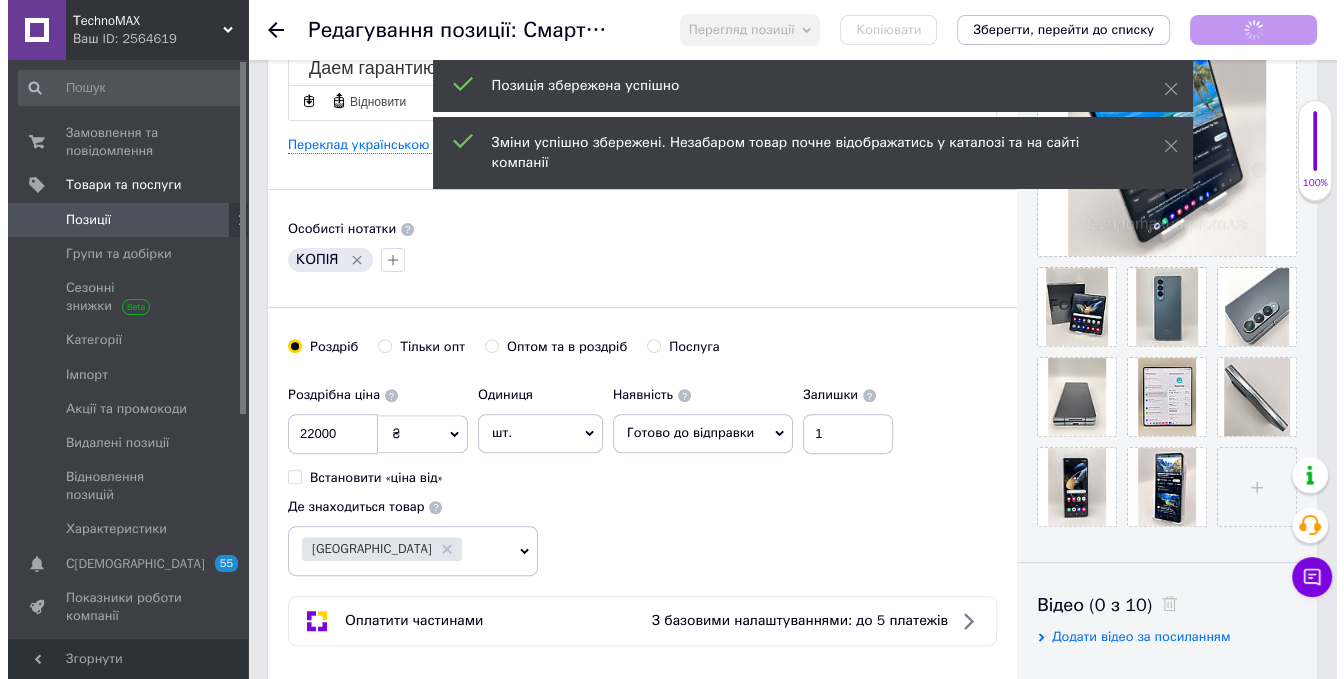 scroll, scrollTop: 100, scrollLeft: 0, axis: vertical 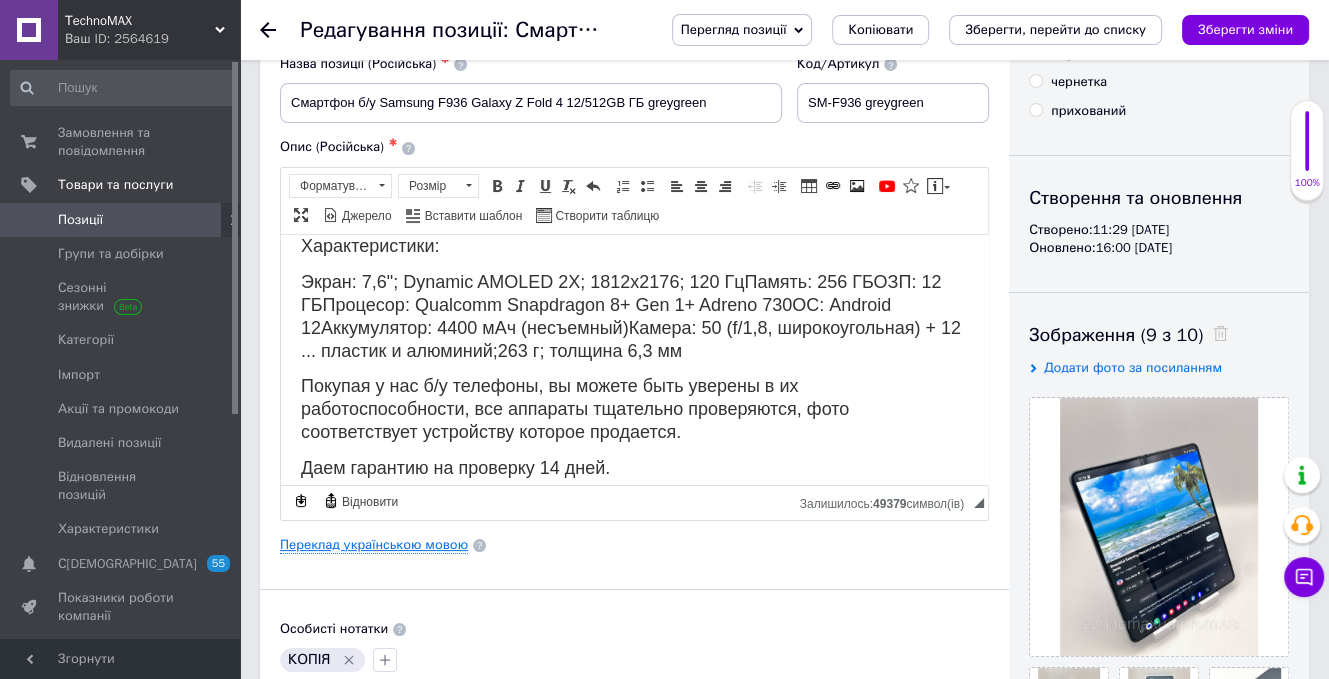 click on "Переклад українською мовою" at bounding box center [374, 545] 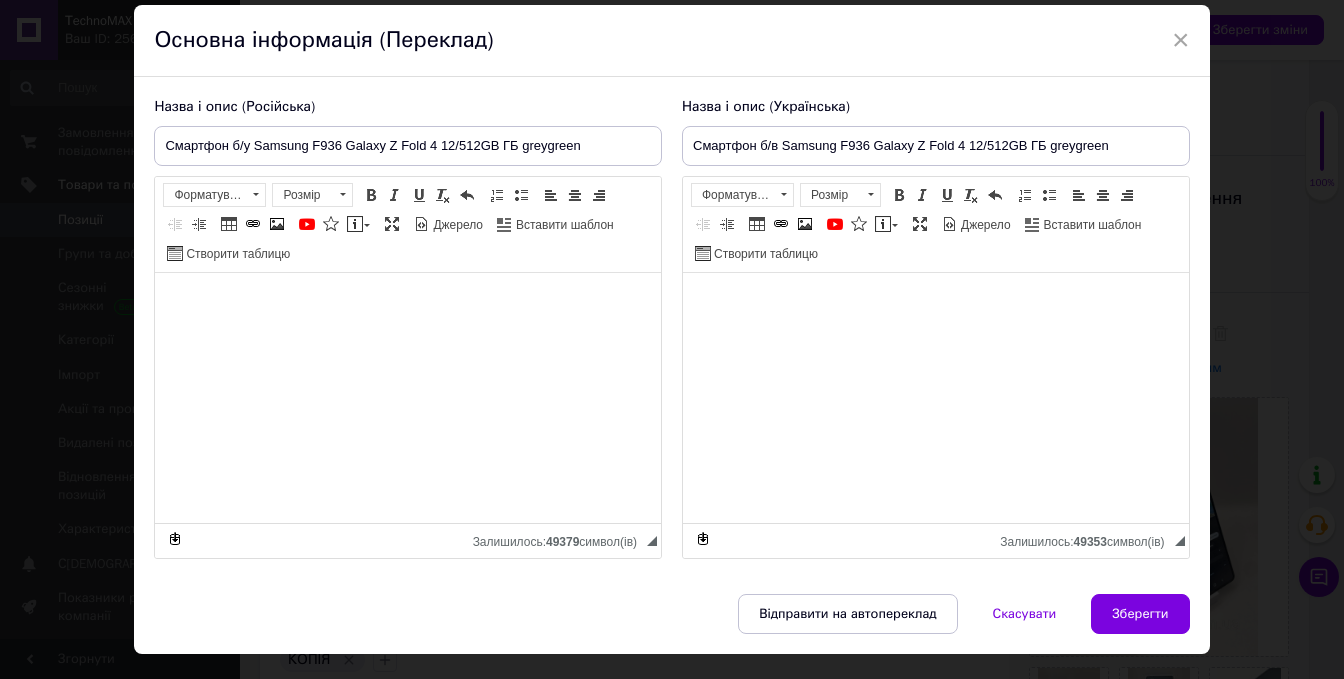scroll, scrollTop: 100, scrollLeft: 0, axis: vertical 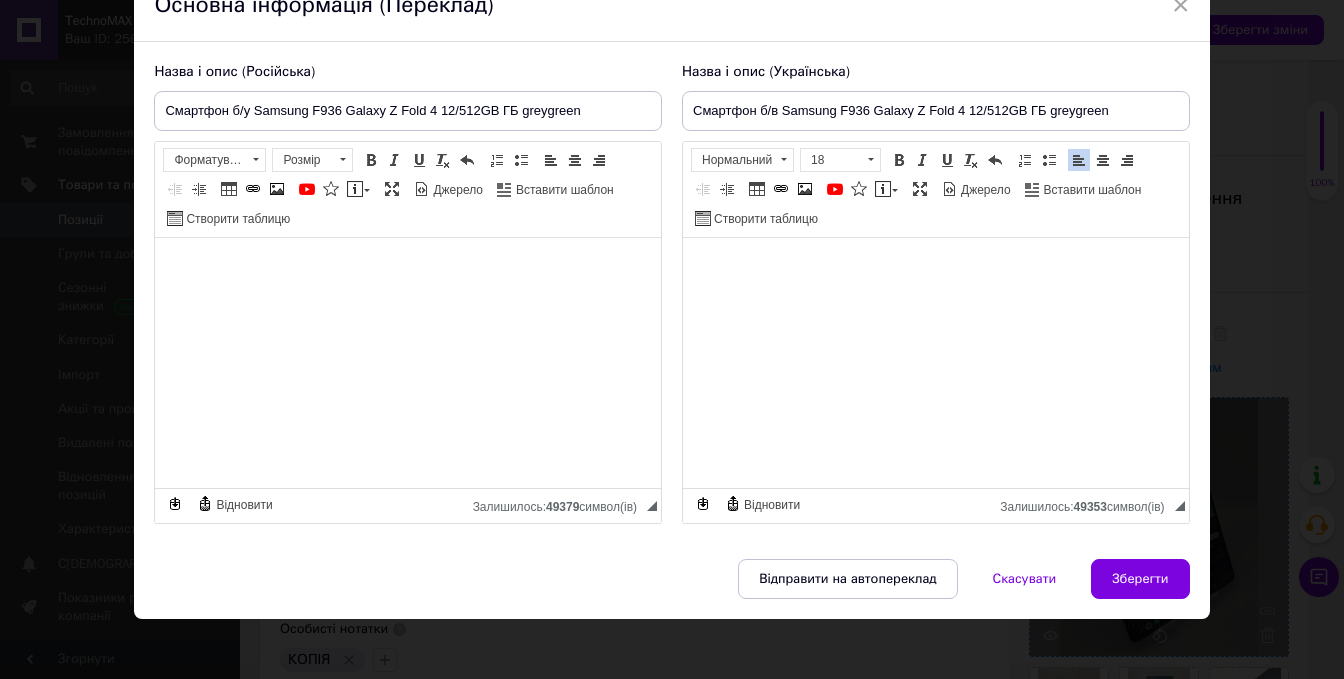 click on "Зберегти" at bounding box center (1140, 579) 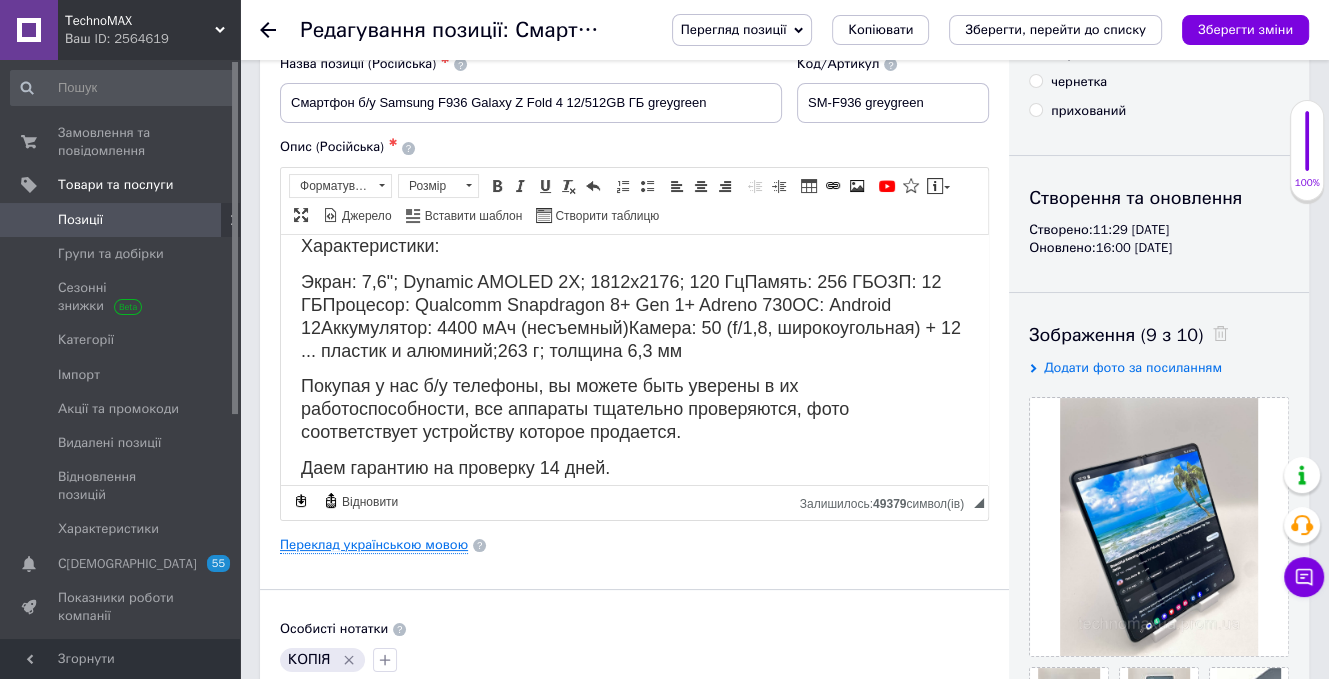 click on "Переклад українською мовою" at bounding box center (374, 545) 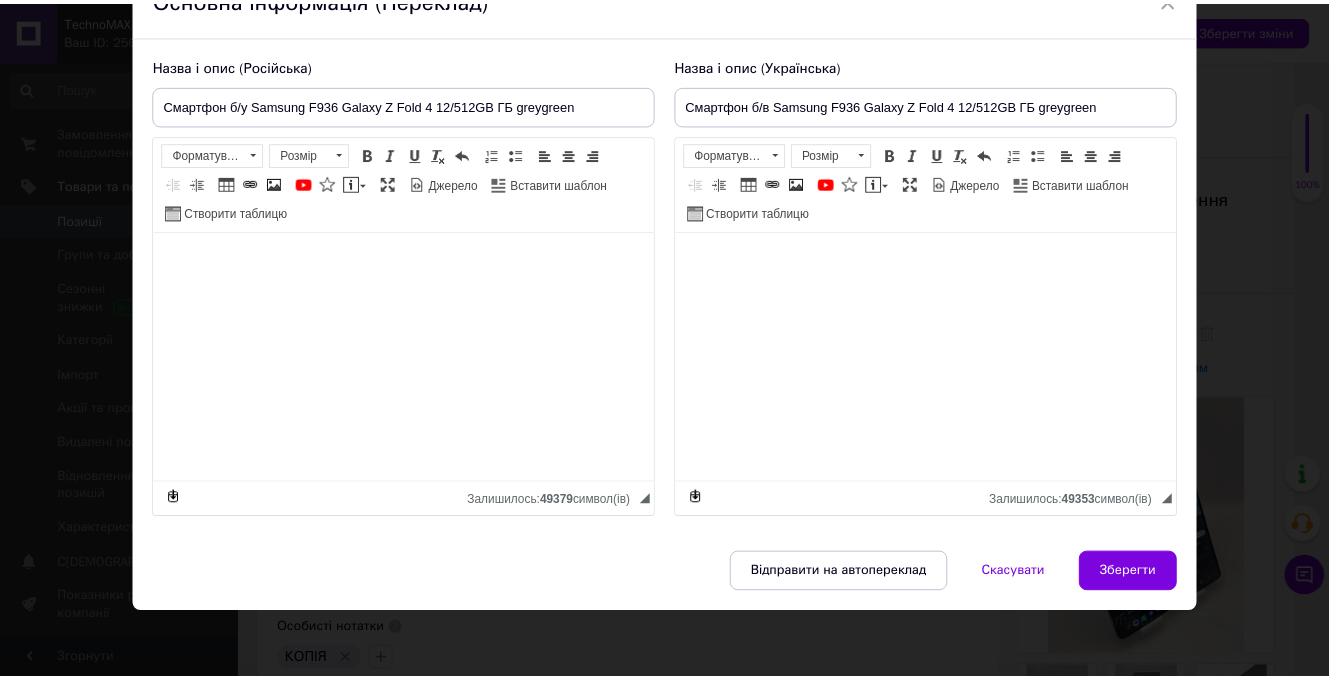 scroll, scrollTop: 107, scrollLeft: 0, axis: vertical 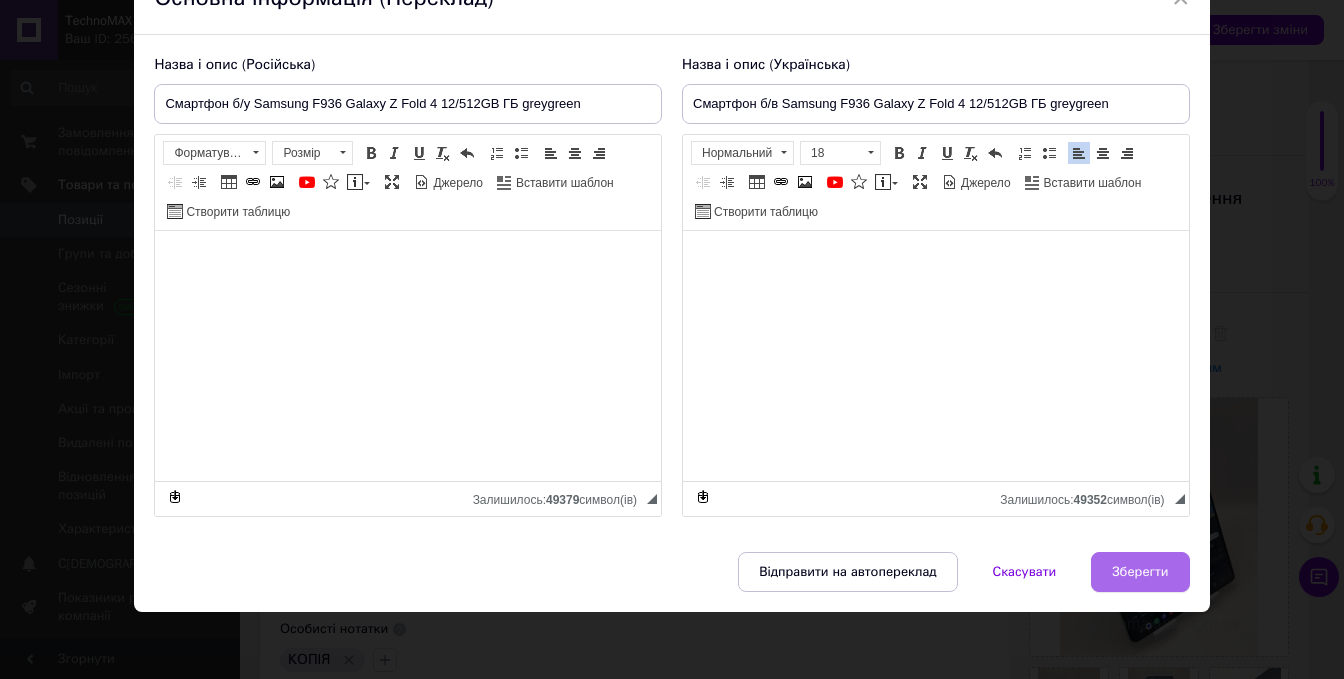 click on "Зберегти" at bounding box center [1140, 572] 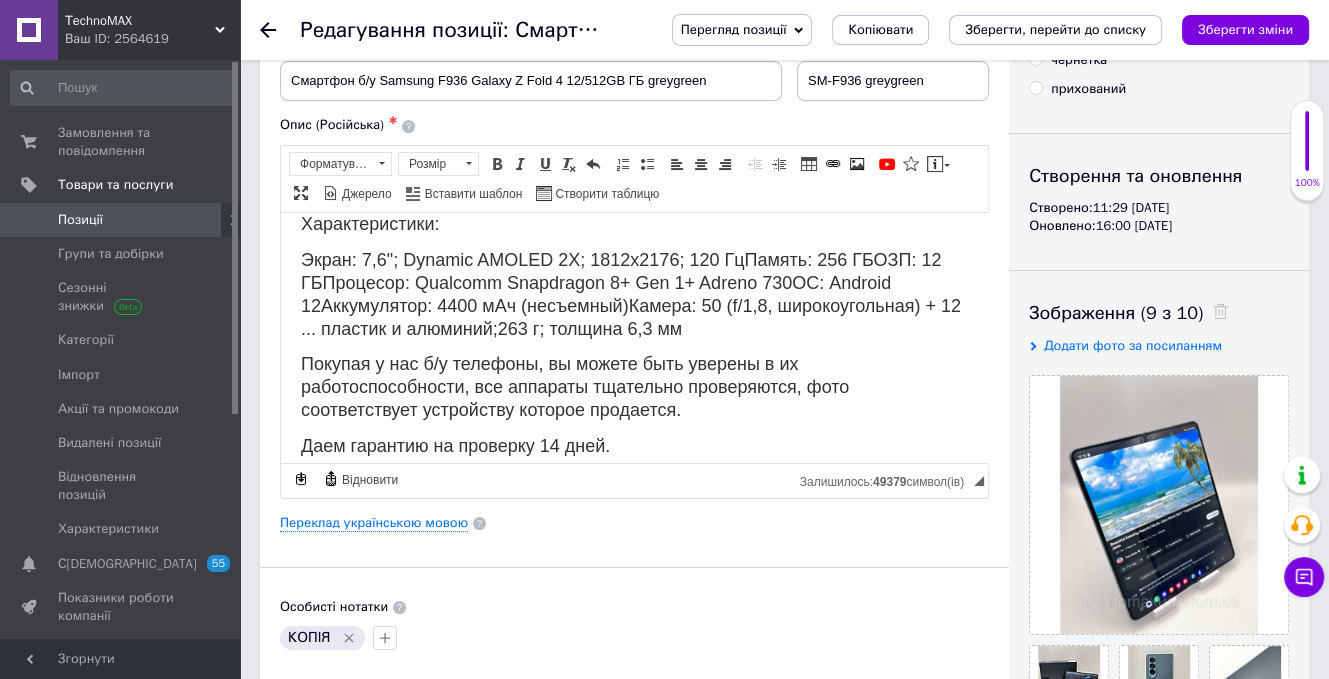 scroll, scrollTop: 100, scrollLeft: 0, axis: vertical 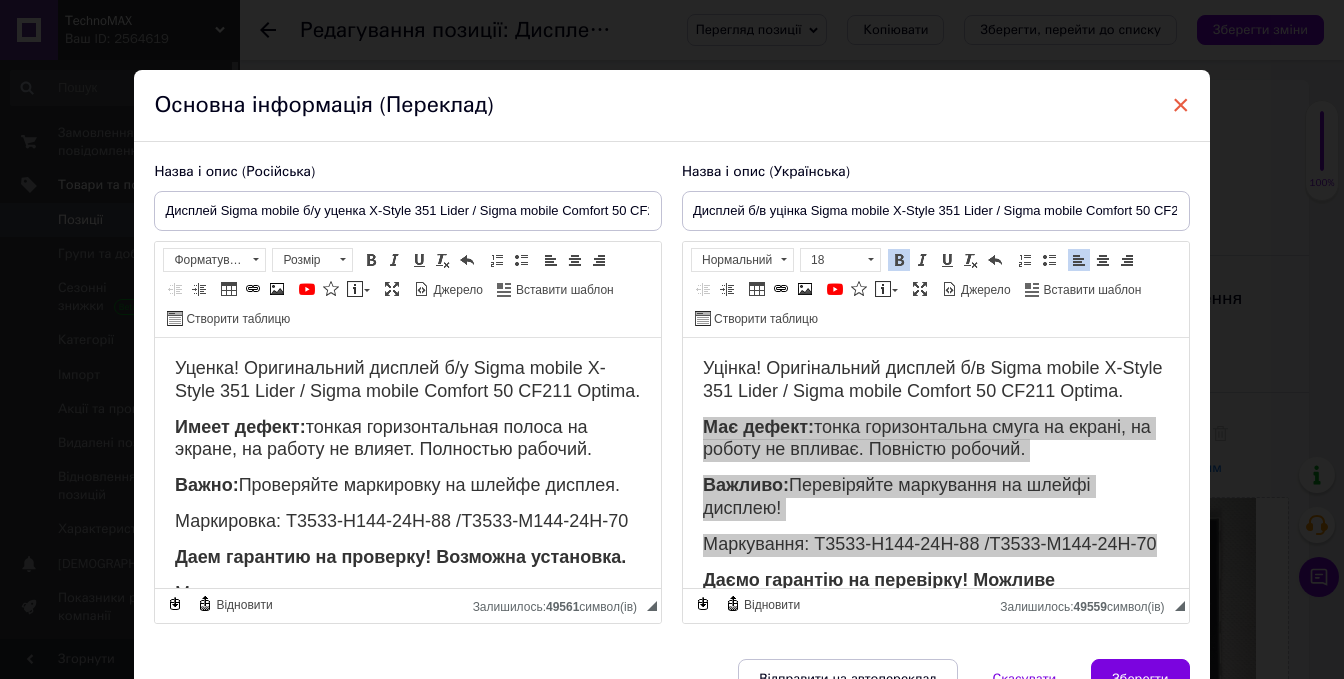 click on "×" at bounding box center (1181, 105) 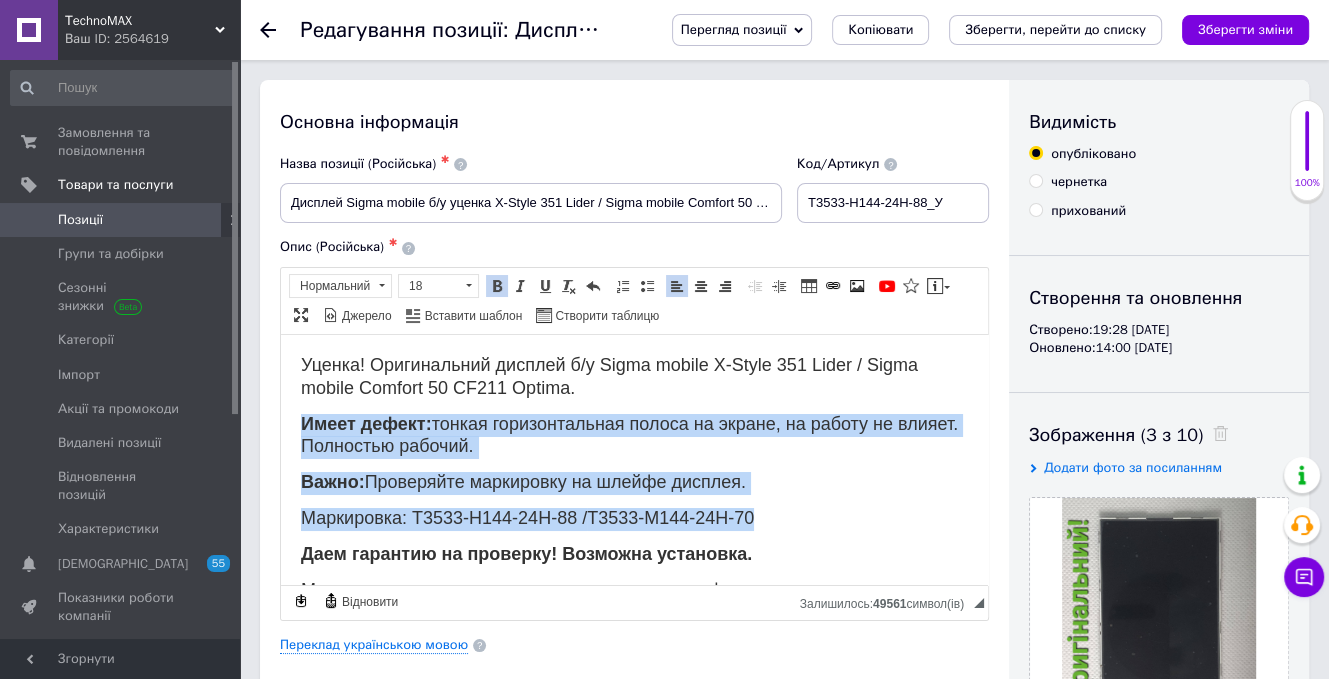 click on "Уценка! Оригинальний дисплей б/у Sigma mobile X-Style 351 Lider / Sigma mobile Comfort 50 CF211 Optima." at bounding box center (609, 375) 